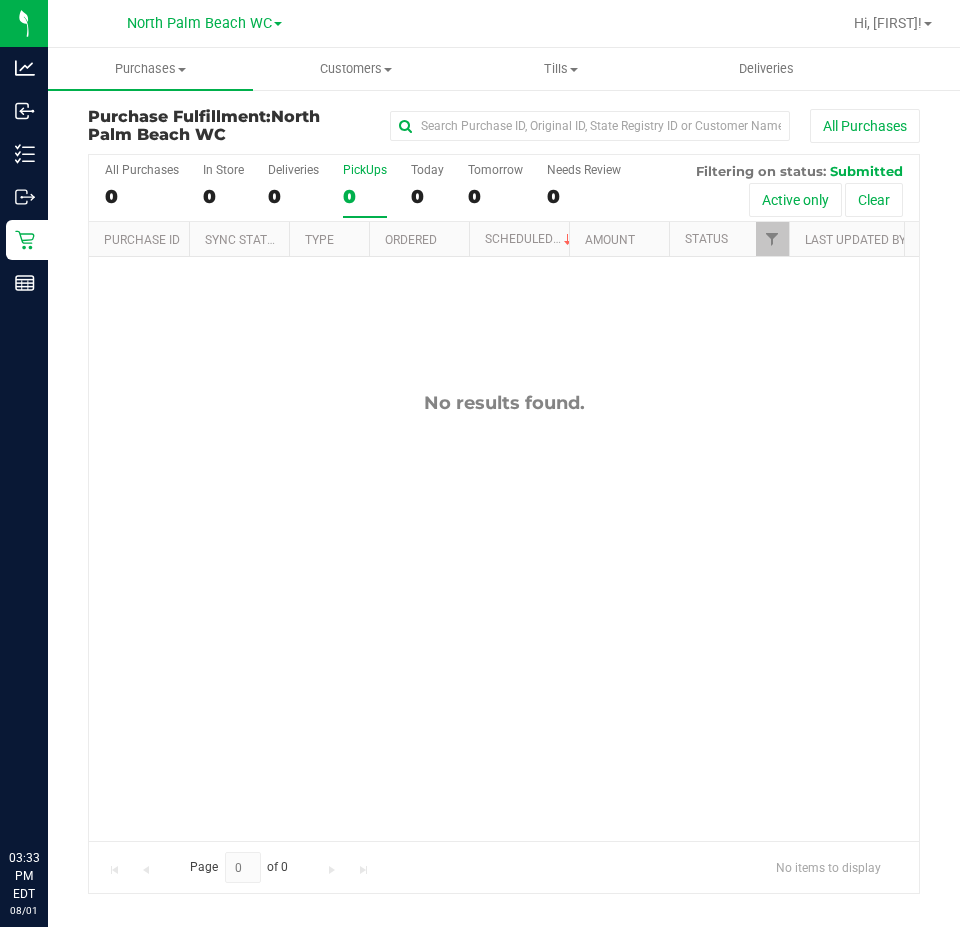 scroll, scrollTop: 0, scrollLeft: 0, axis: both 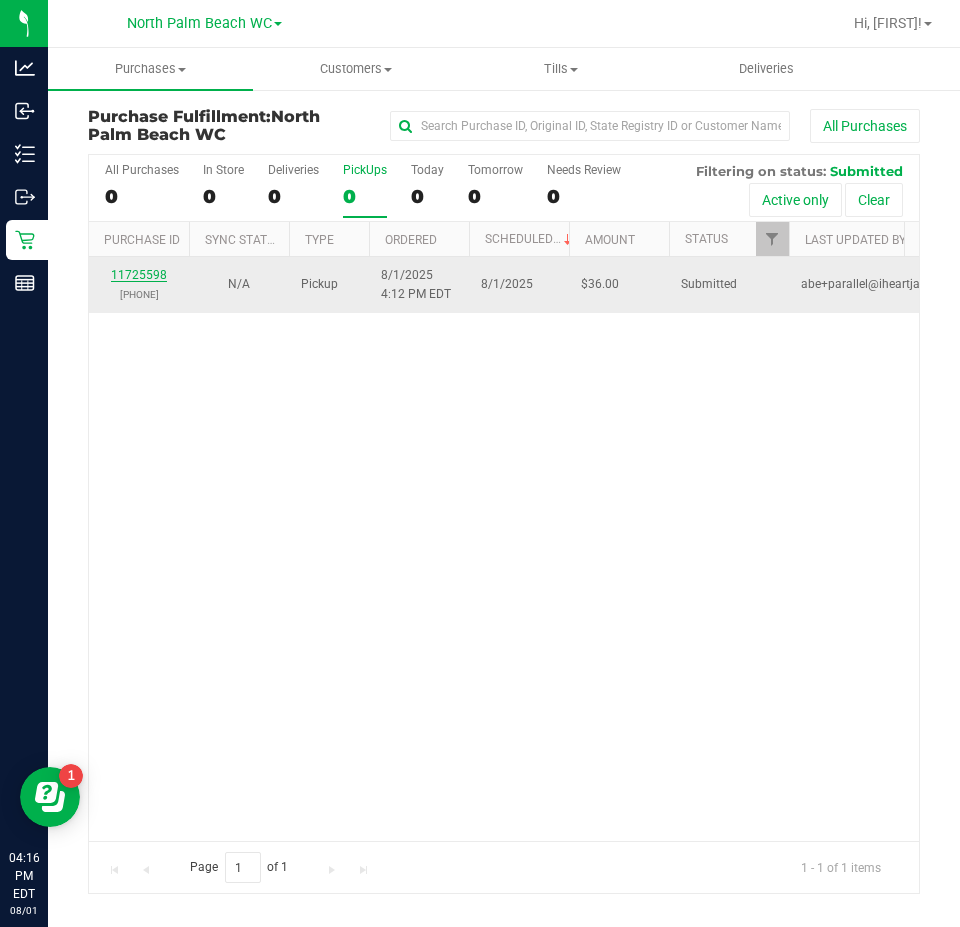 click on "11725598" at bounding box center [139, 275] 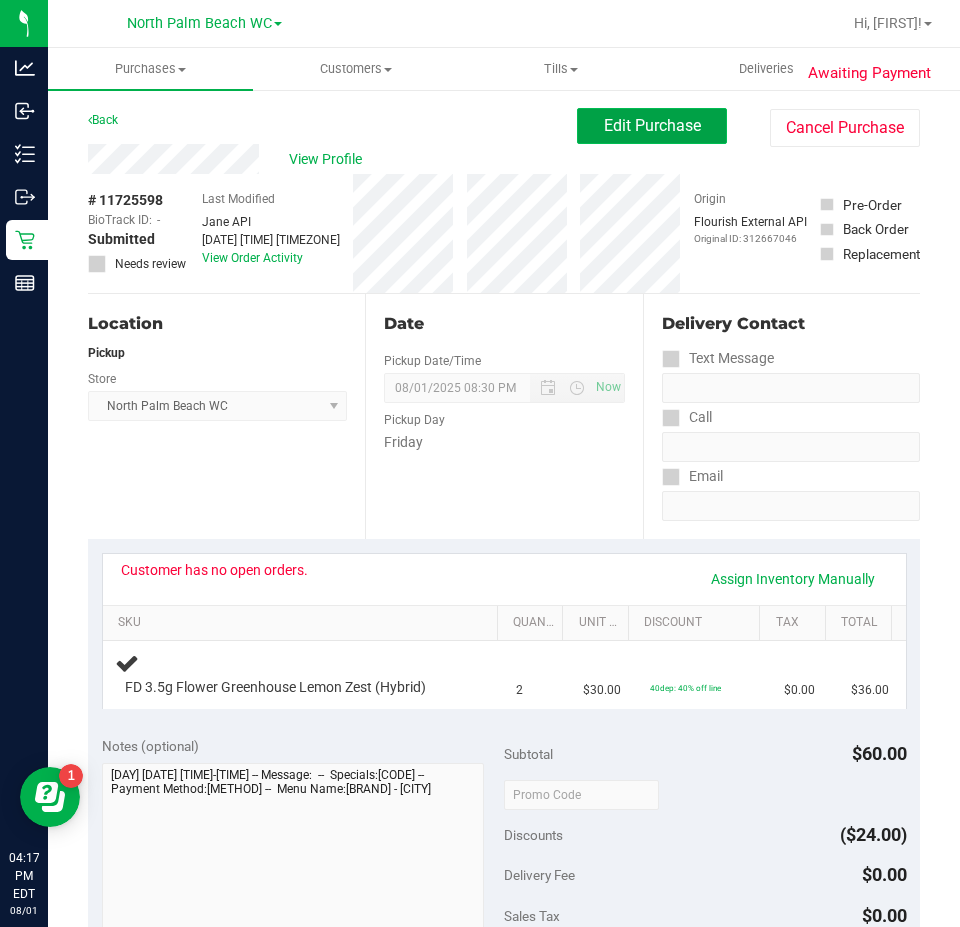 click on "Edit Purchase" at bounding box center [652, 126] 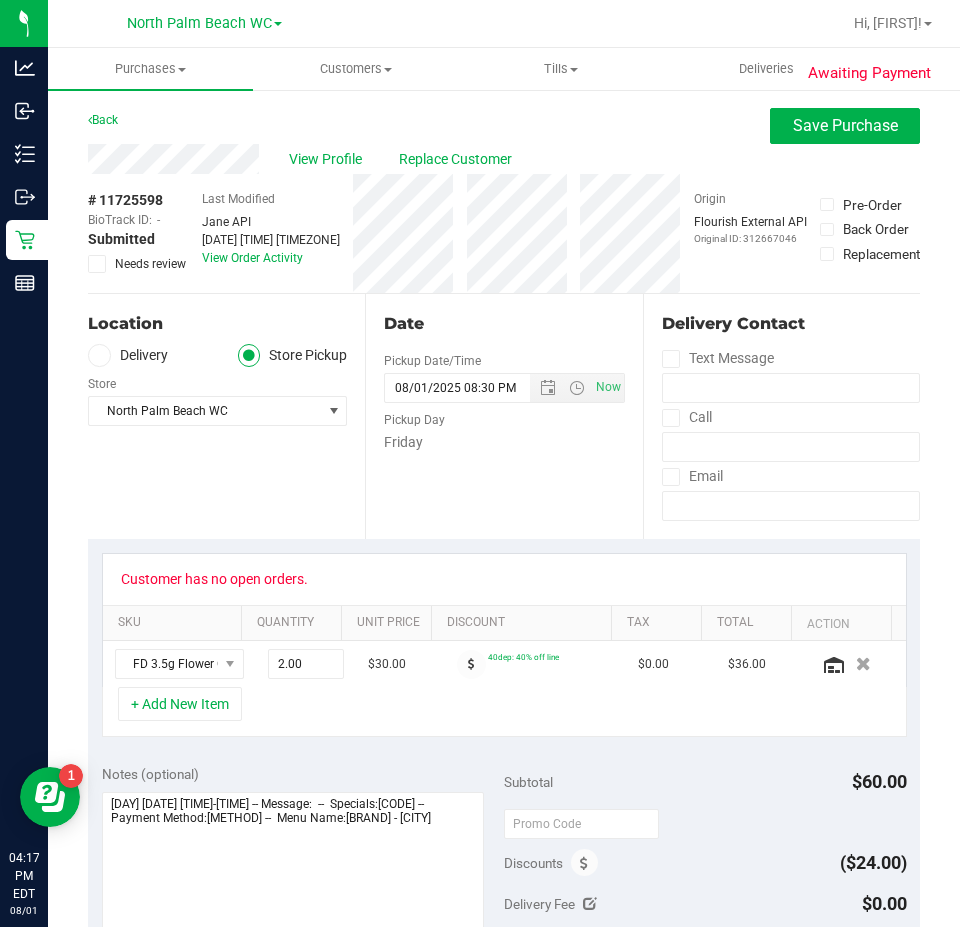click at bounding box center (97, 264) 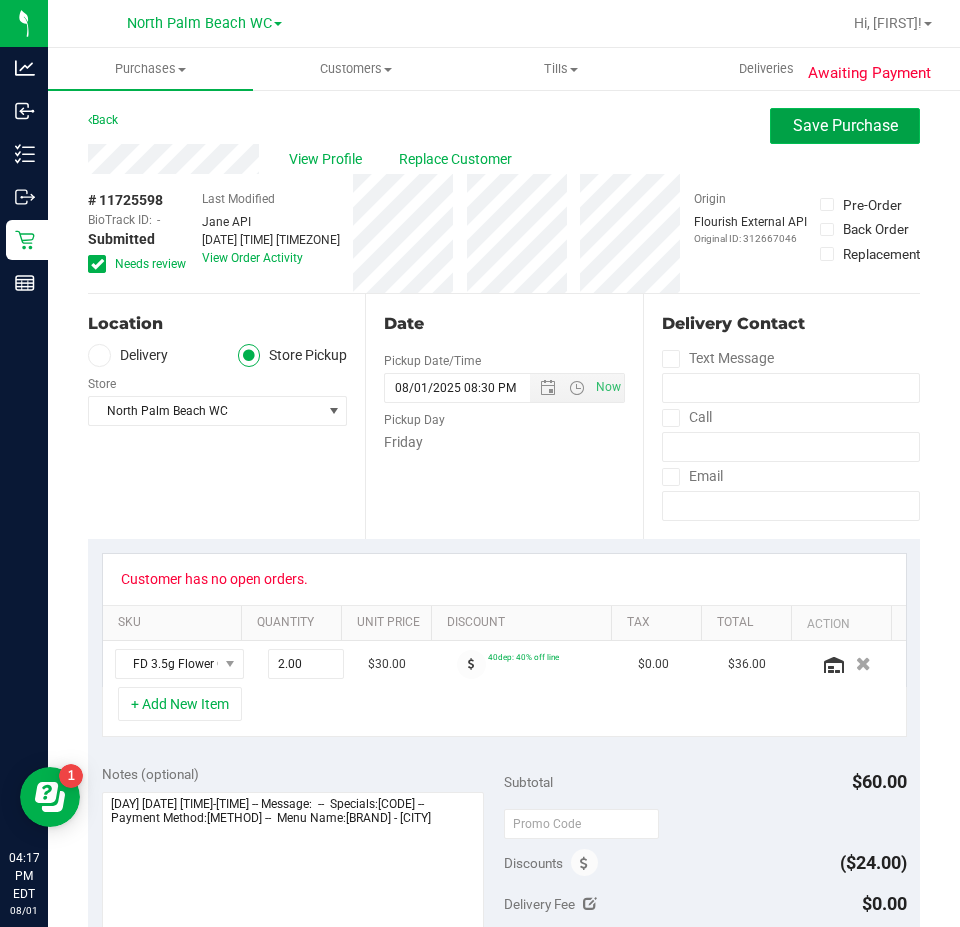 click on "Save Purchase" at bounding box center (845, 125) 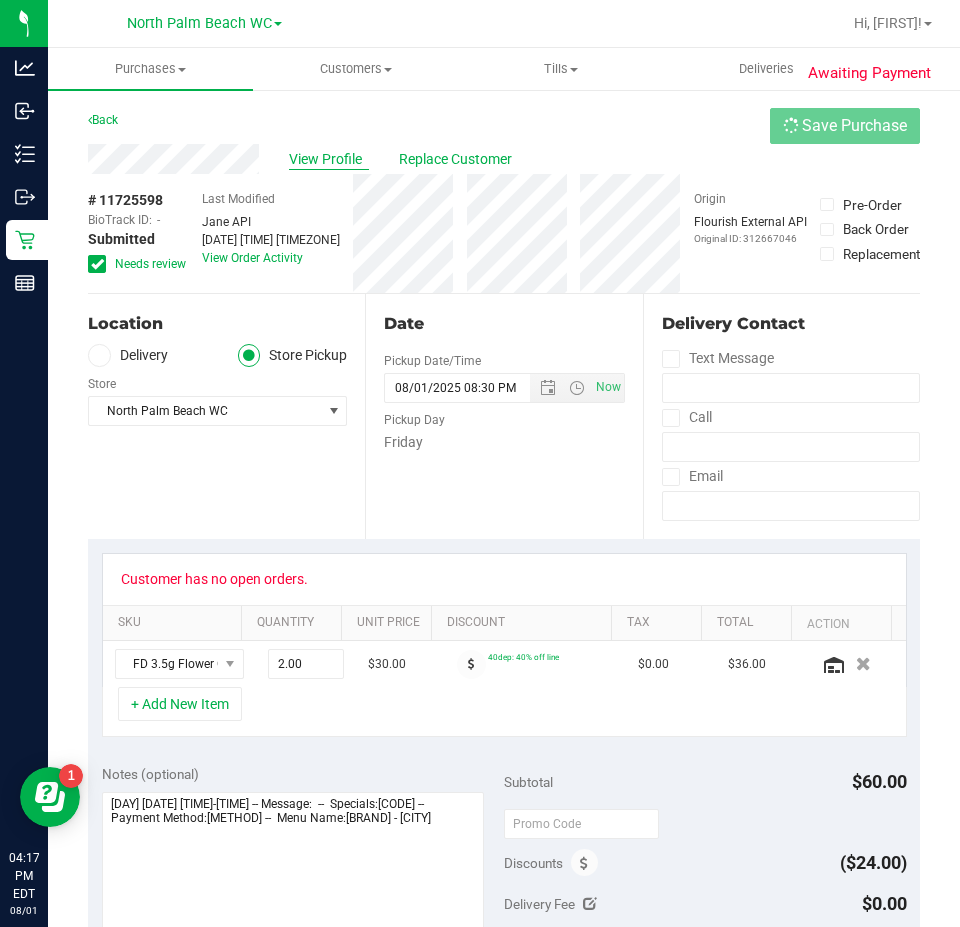 click on "View Profile" at bounding box center (329, 159) 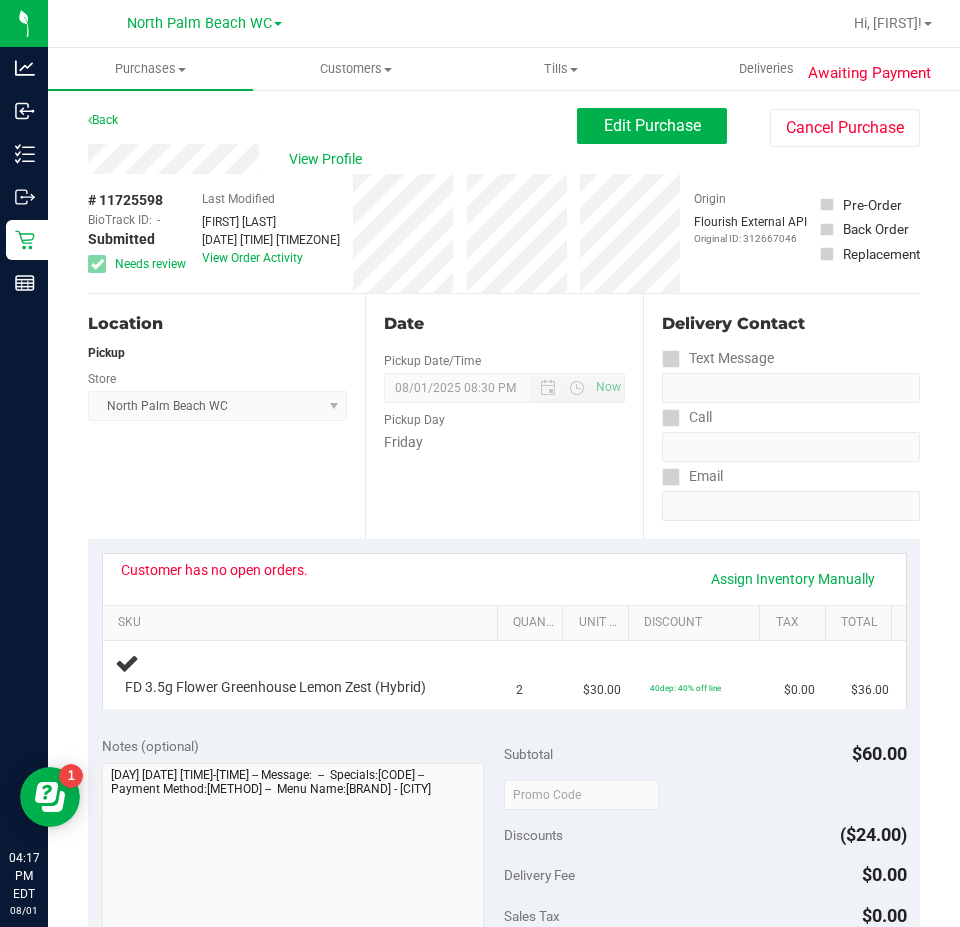 drag, startPoint x: 331, startPoint y: 143, endPoint x: 354, endPoint y: 177, distance: 41.04875 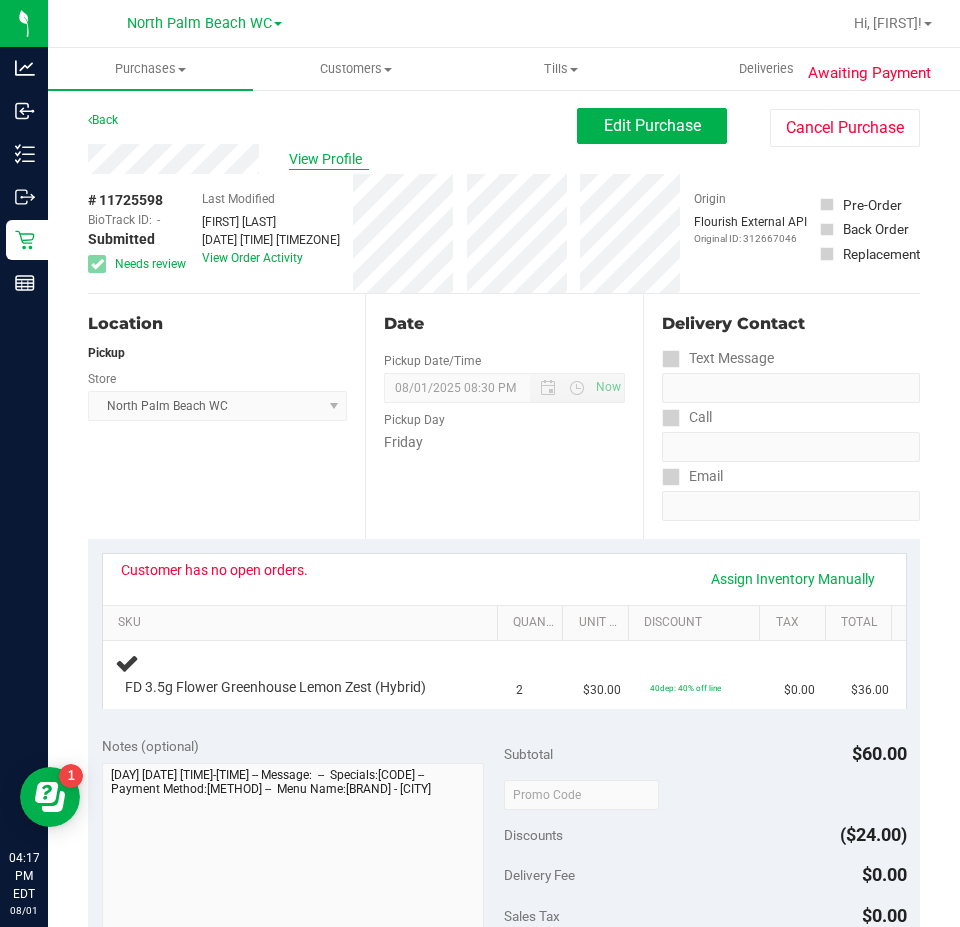 click on "View Profile" at bounding box center [329, 159] 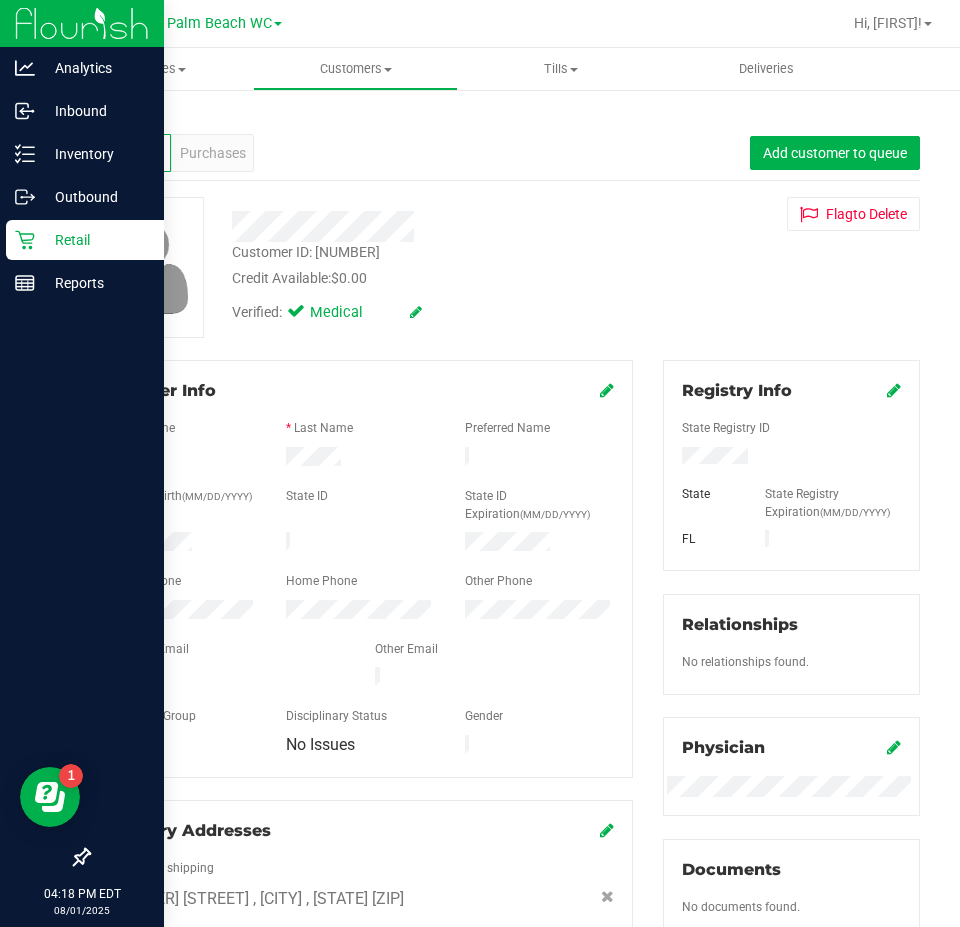 click on "Retail" at bounding box center (85, 240) 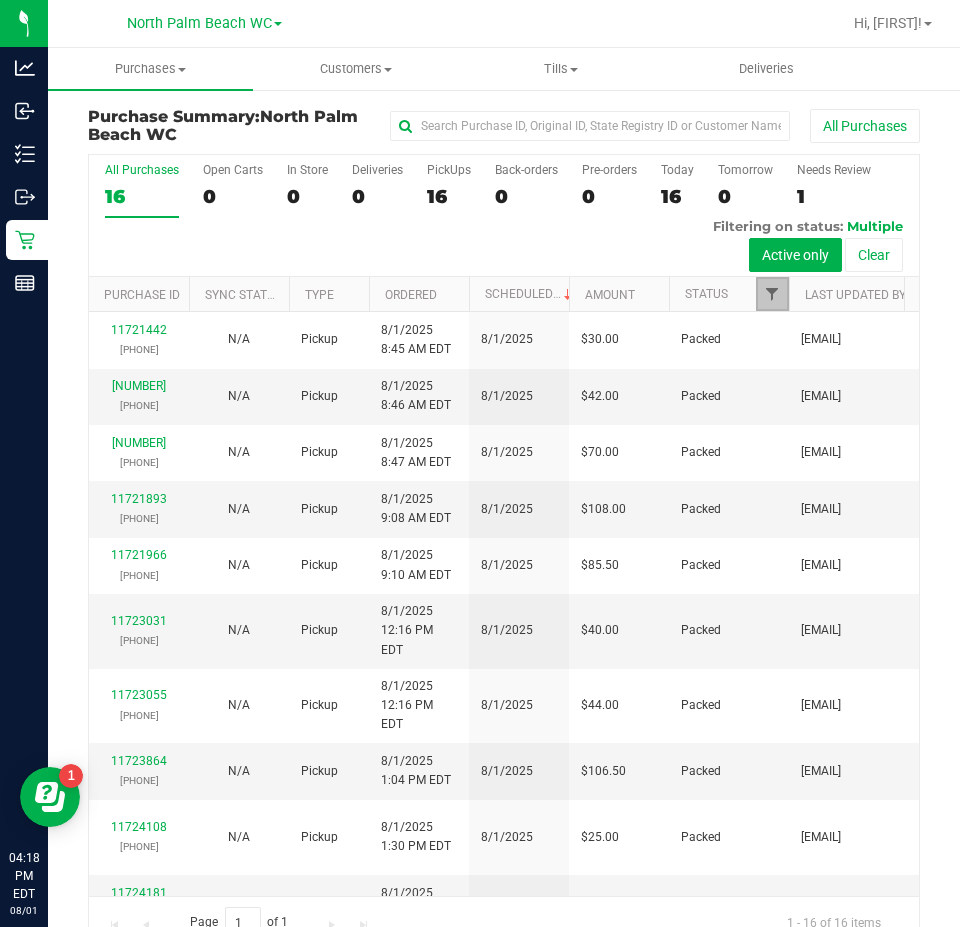 click at bounding box center (772, 294) 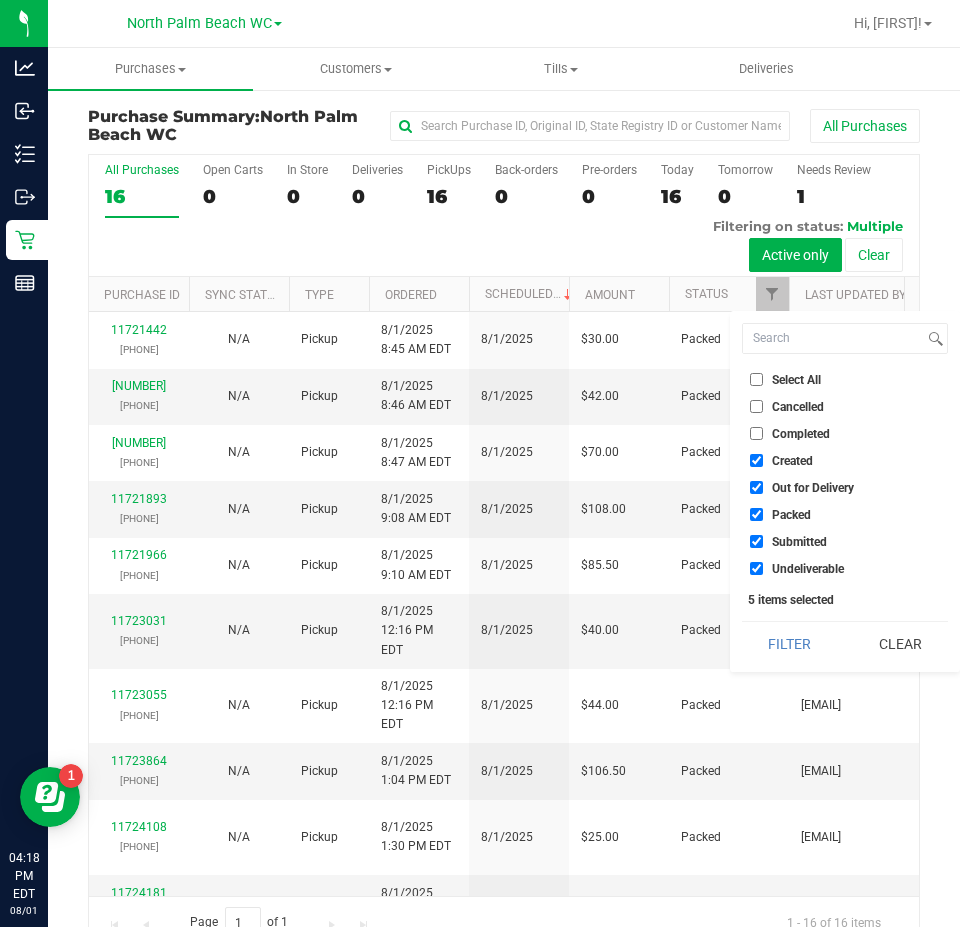 click on "Created" at bounding box center (792, 461) 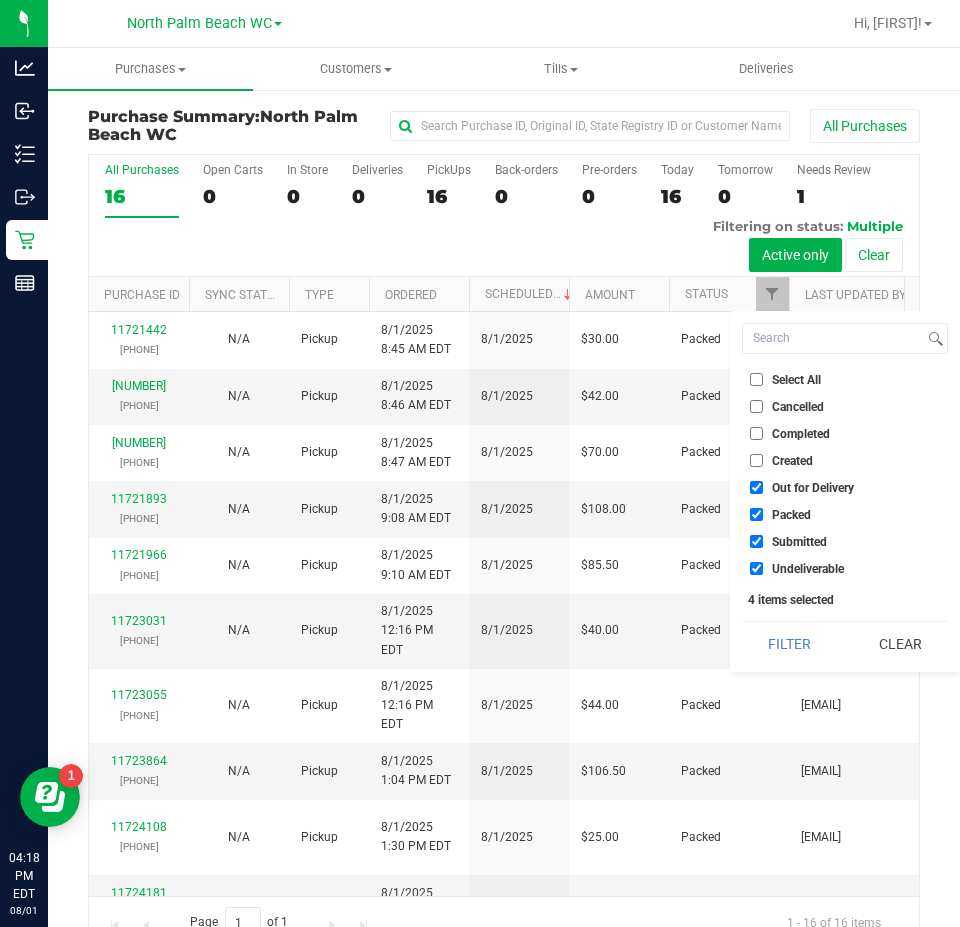 drag, startPoint x: 798, startPoint y: 490, endPoint x: 798, endPoint y: 515, distance: 25 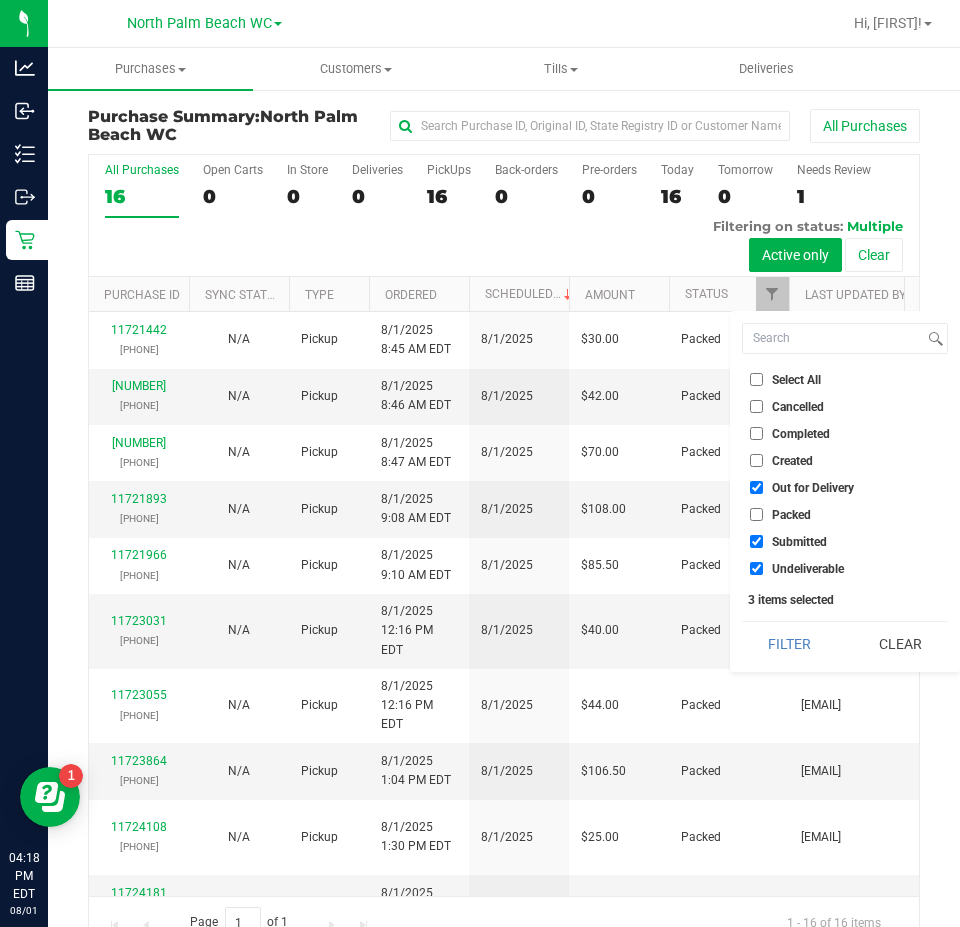 click on "Undeliverable" at bounding box center [808, 569] 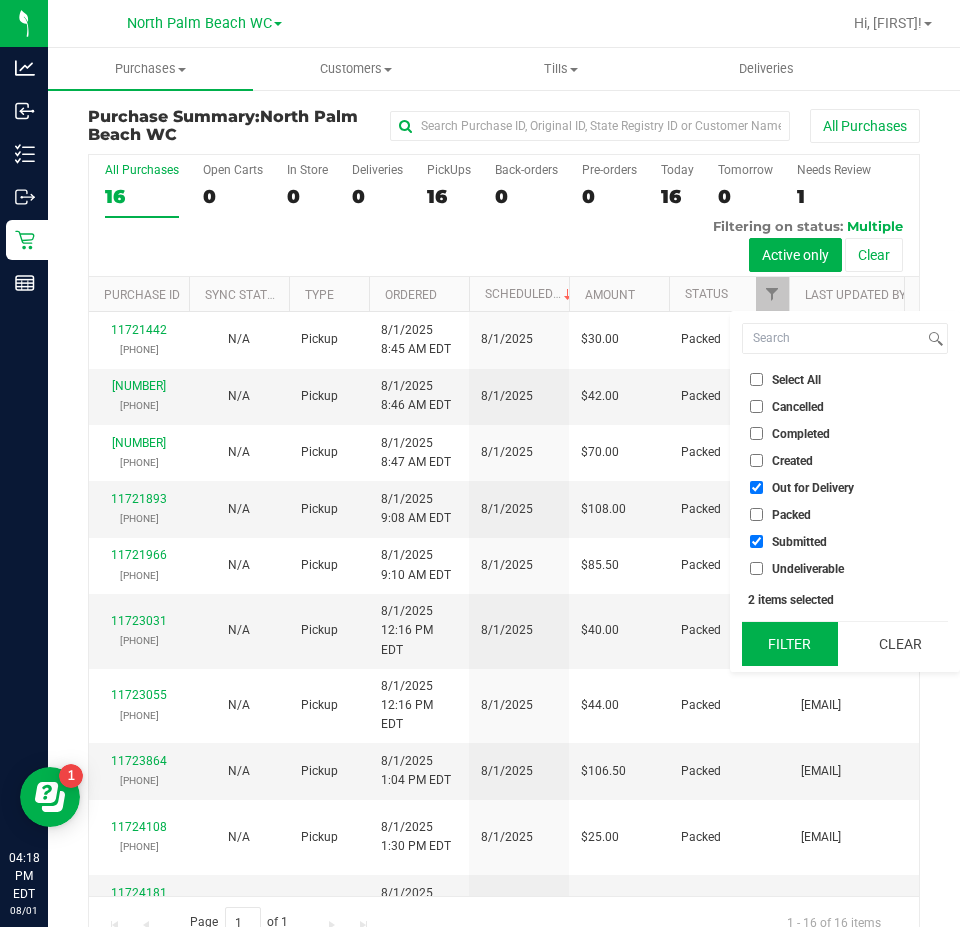 click on "Filter" at bounding box center [790, 644] 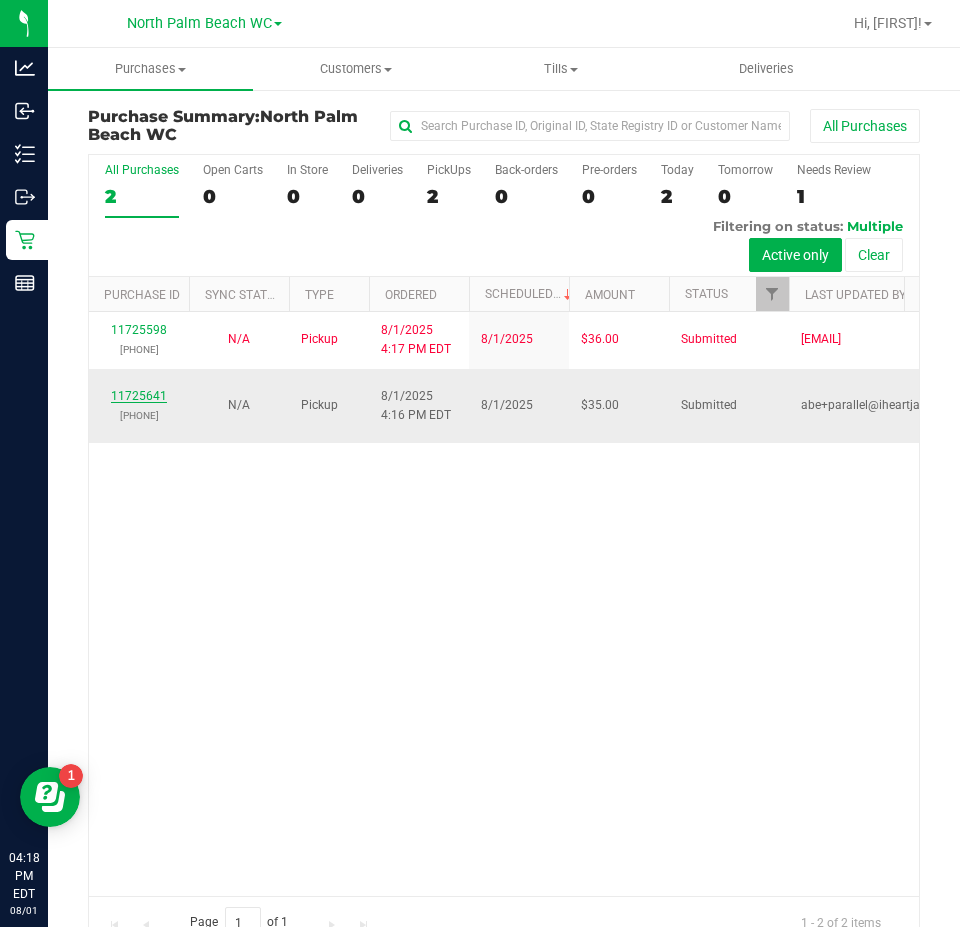 click on "11725641" at bounding box center (139, 396) 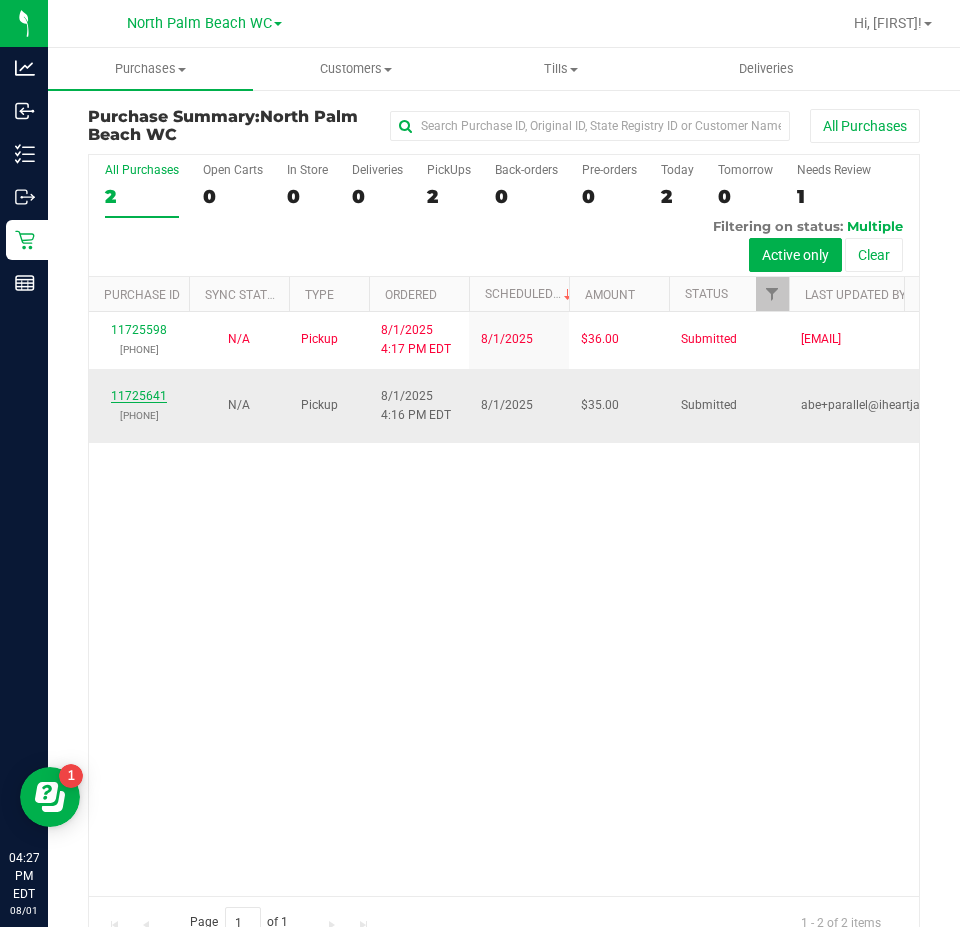 click on "11725641" at bounding box center (139, 396) 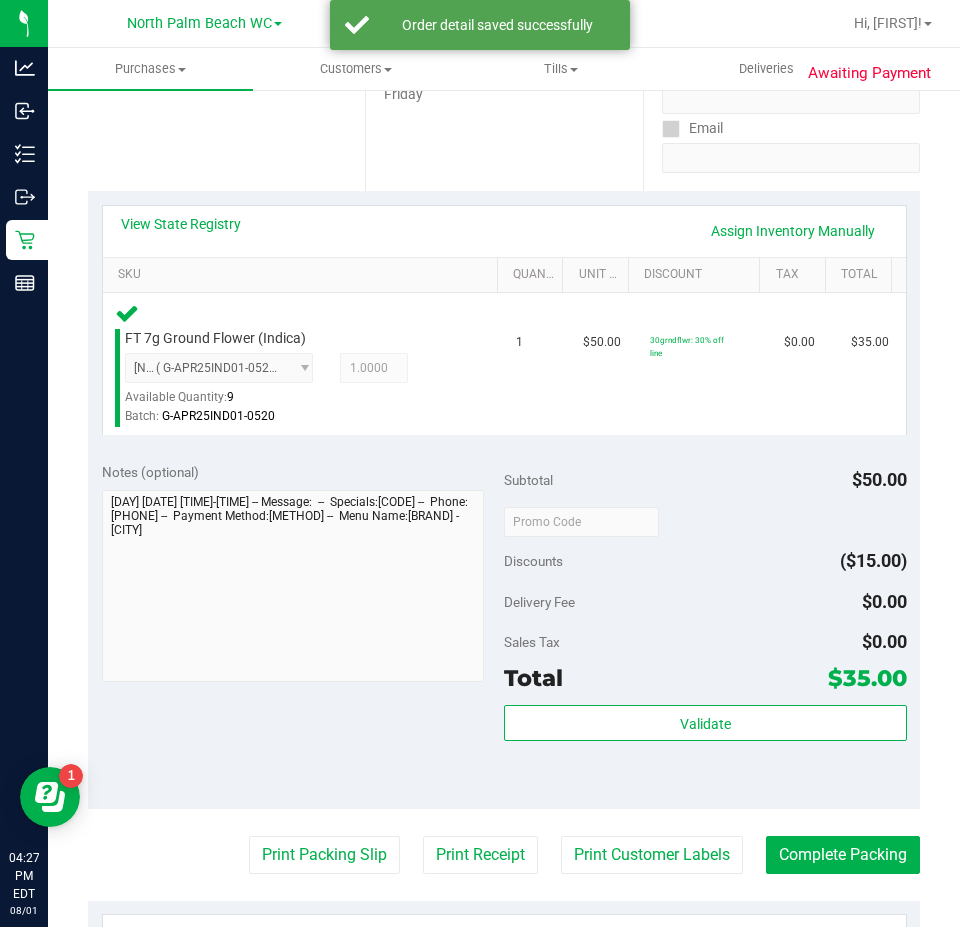 scroll, scrollTop: 600, scrollLeft: 0, axis: vertical 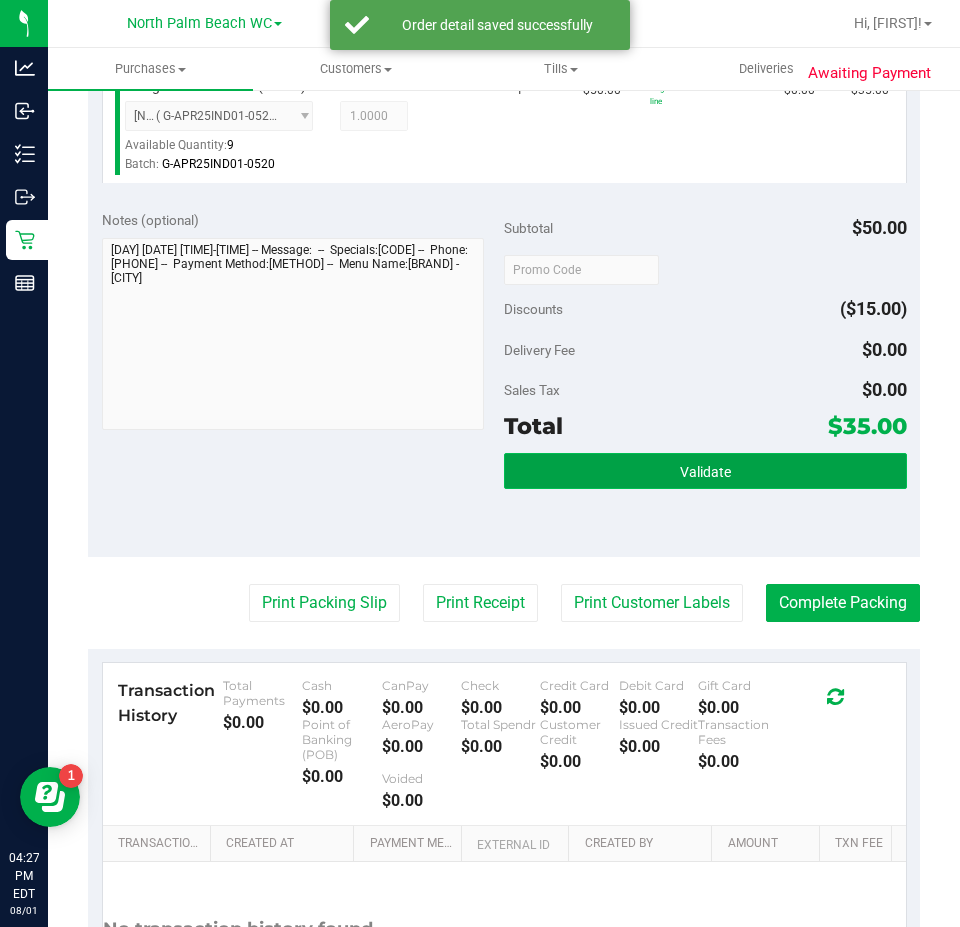click on "Validate" at bounding box center (705, 471) 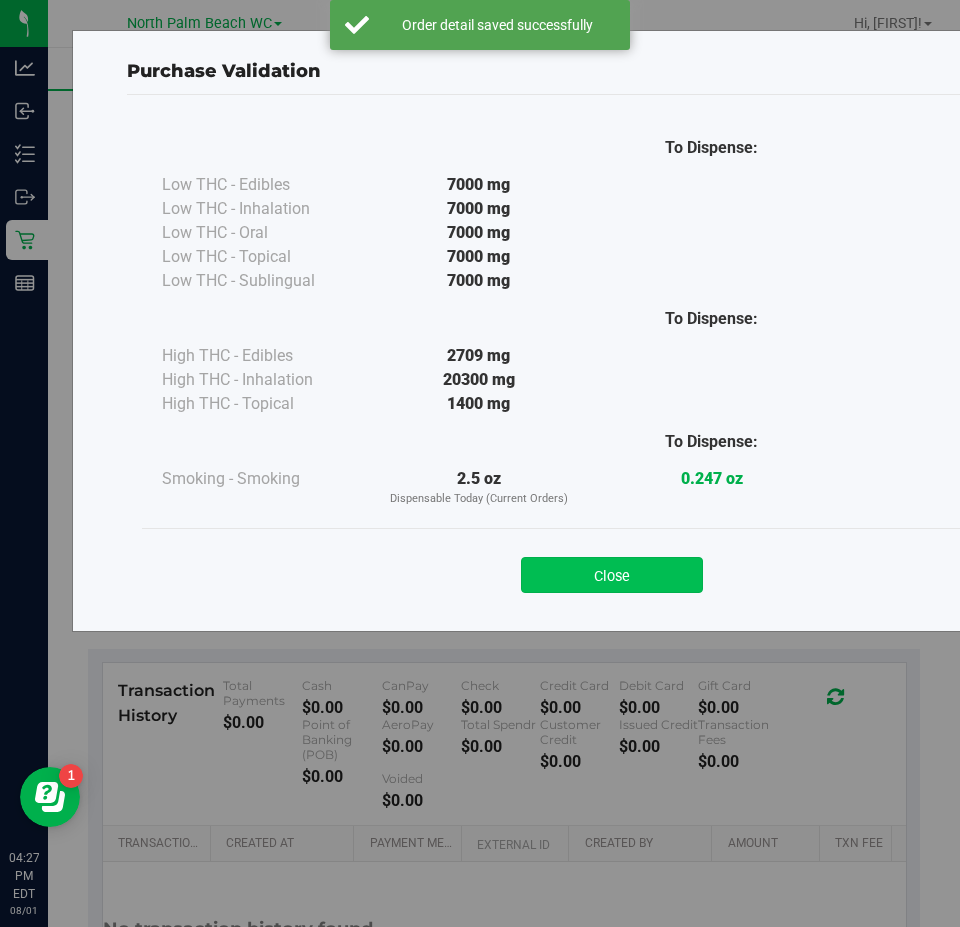 click on "Close" at bounding box center [612, 575] 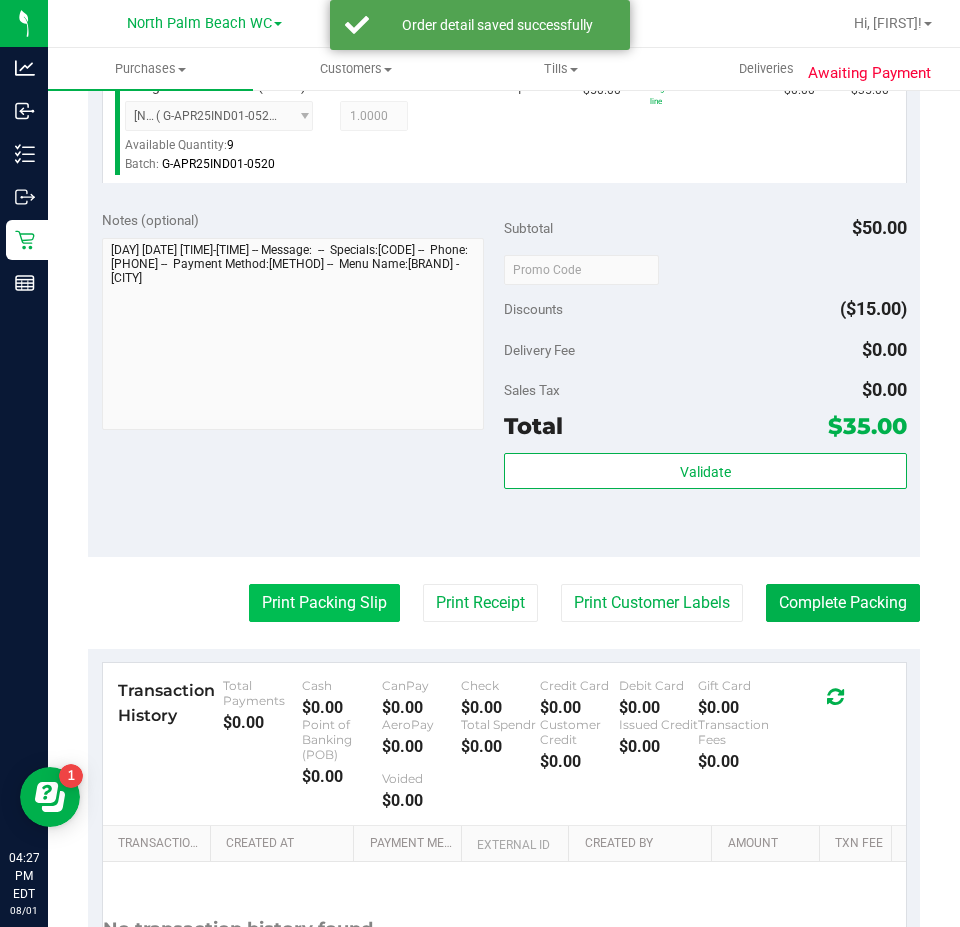 click on "Print Packing Slip" at bounding box center [324, 603] 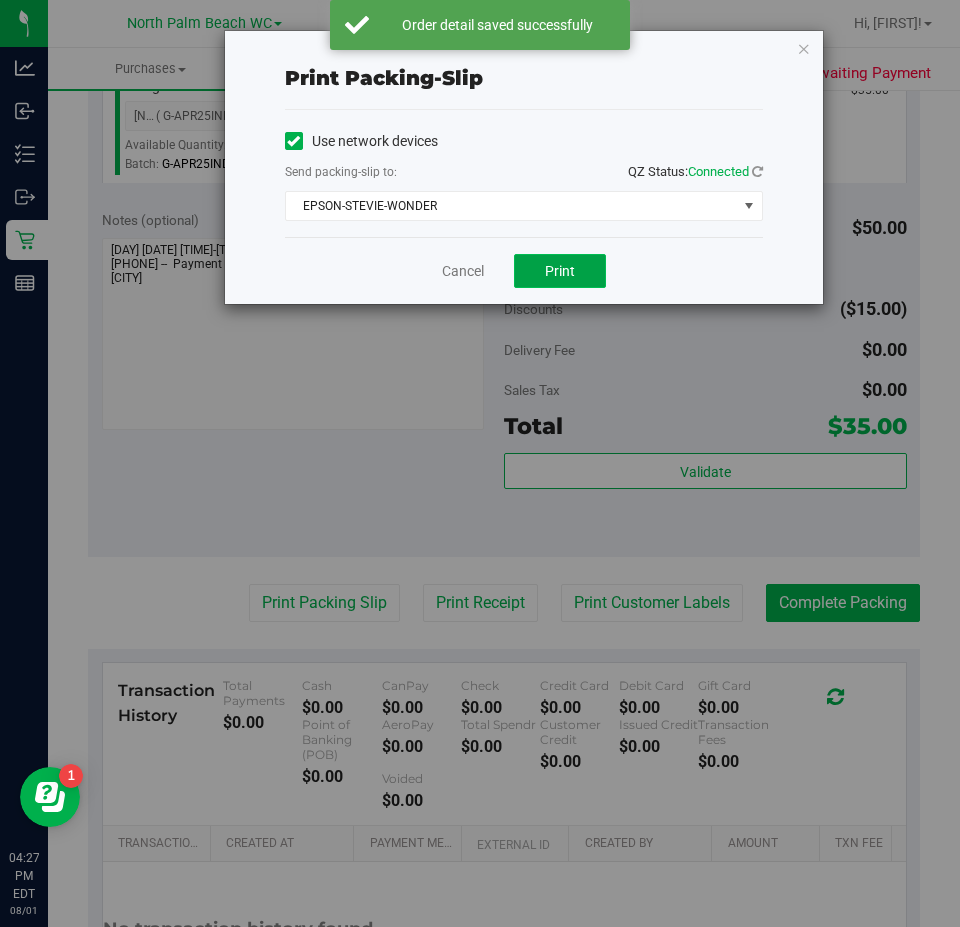 click on "Print" at bounding box center (560, 271) 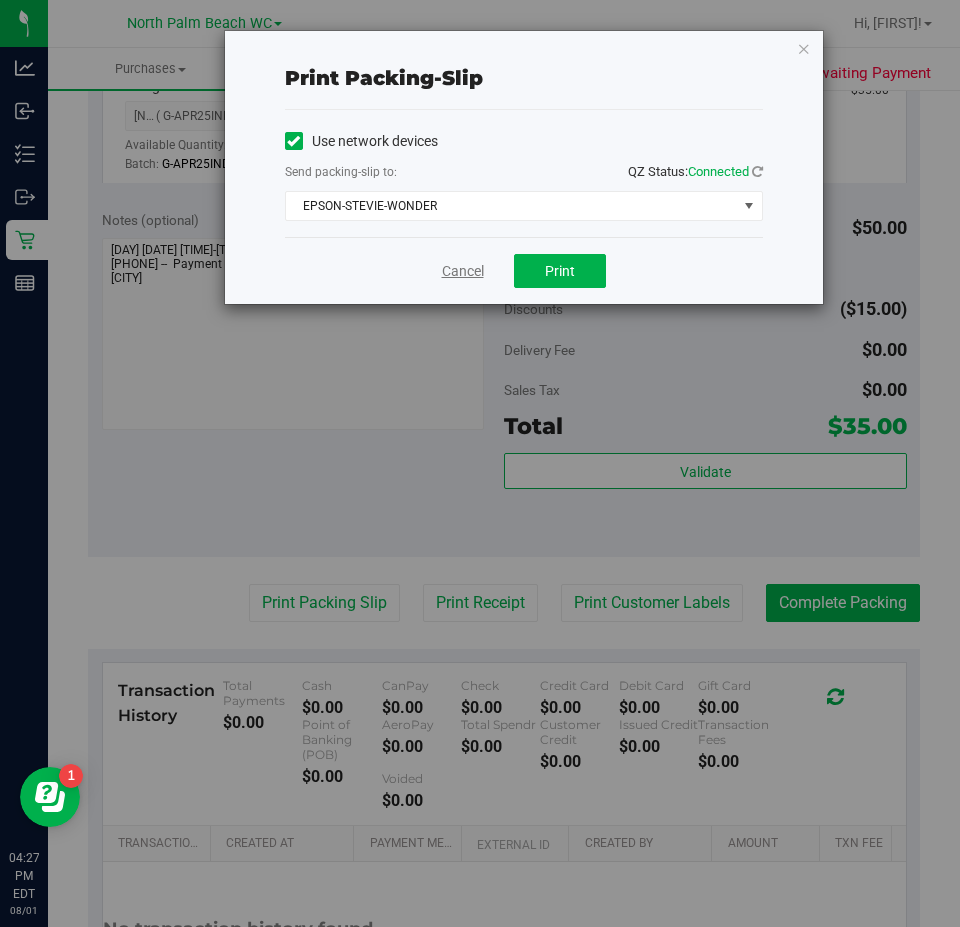 click on "Cancel" at bounding box center (463, 271) 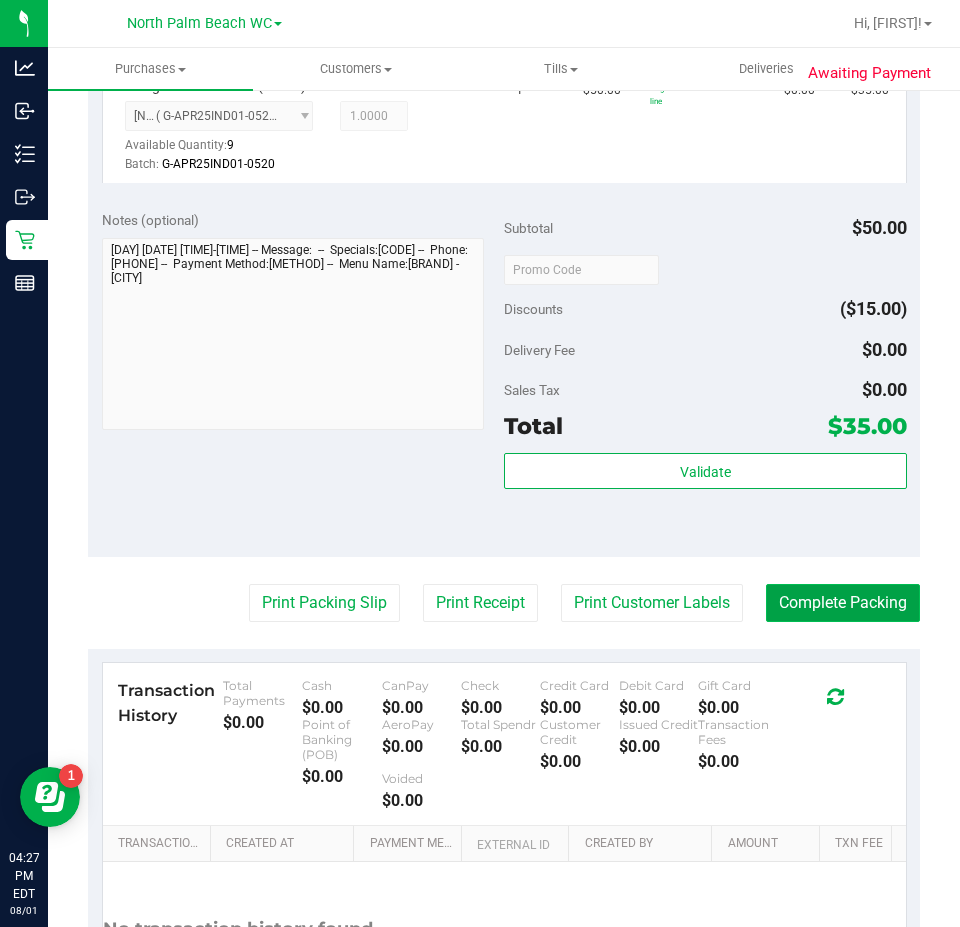 click on "Complete Packing" at bounding box center (843, 603) 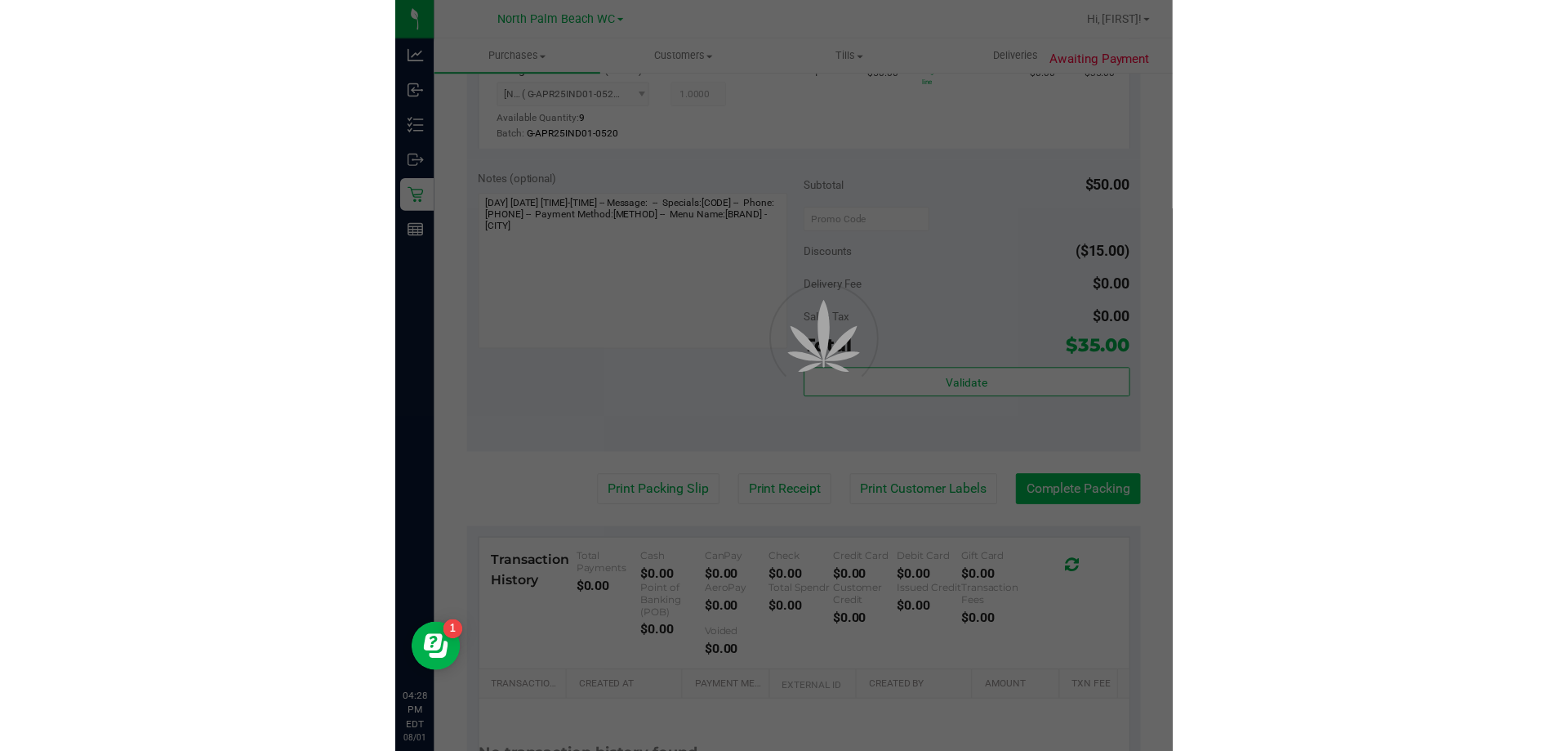 scroll, scrollTop: 0, scrollLeft: 0, axis: both 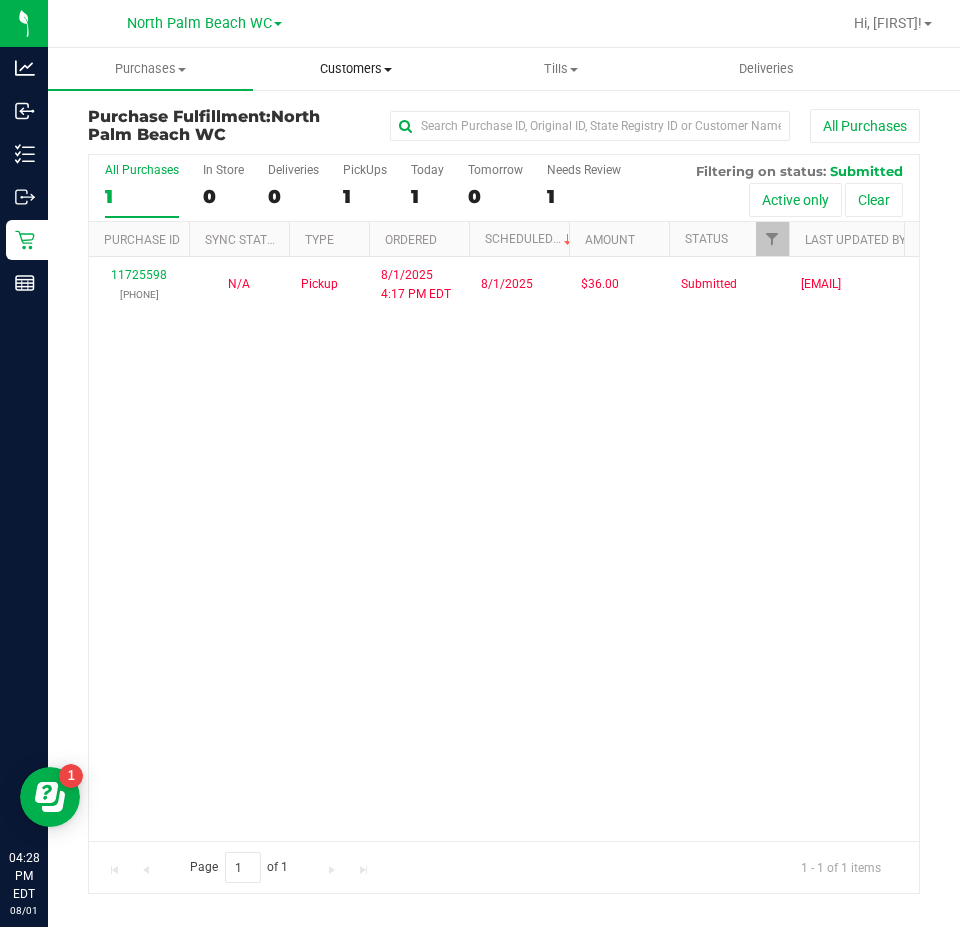 click on "Customers
All customers
Add a new customer
All physicians" at bounding box center [355, 69] 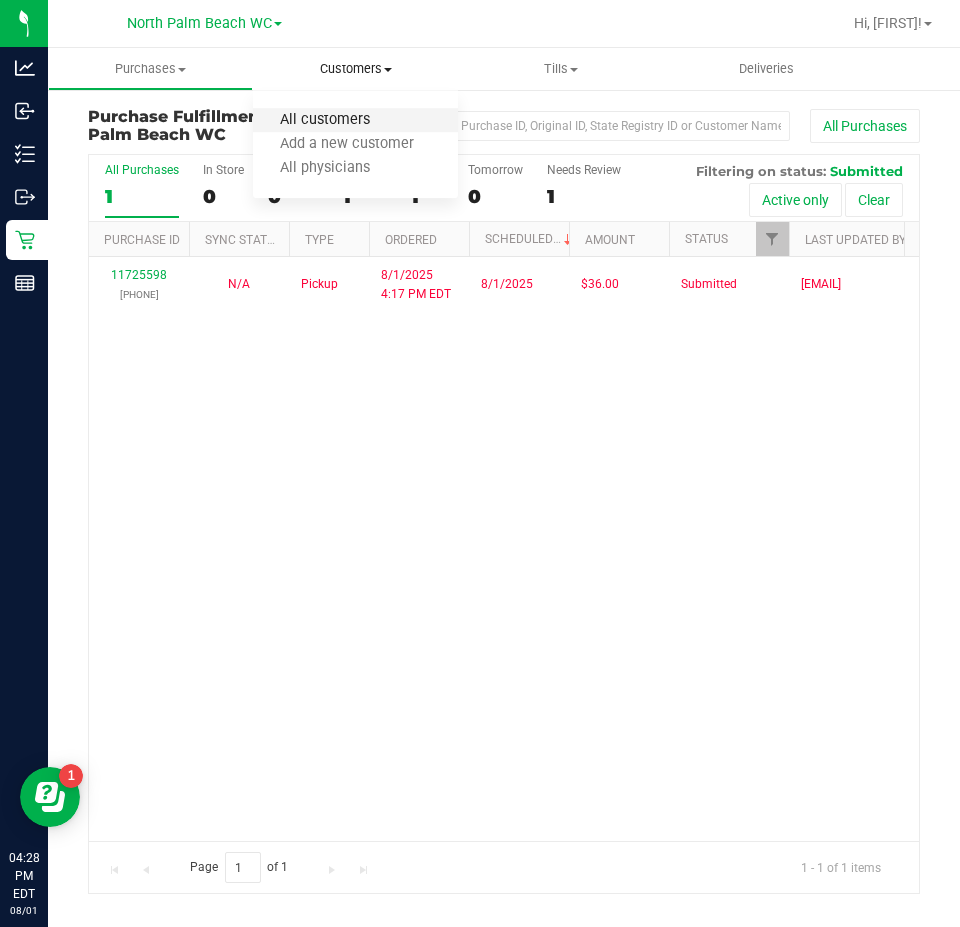 click on "All customers" at bounding box center [325, 120] 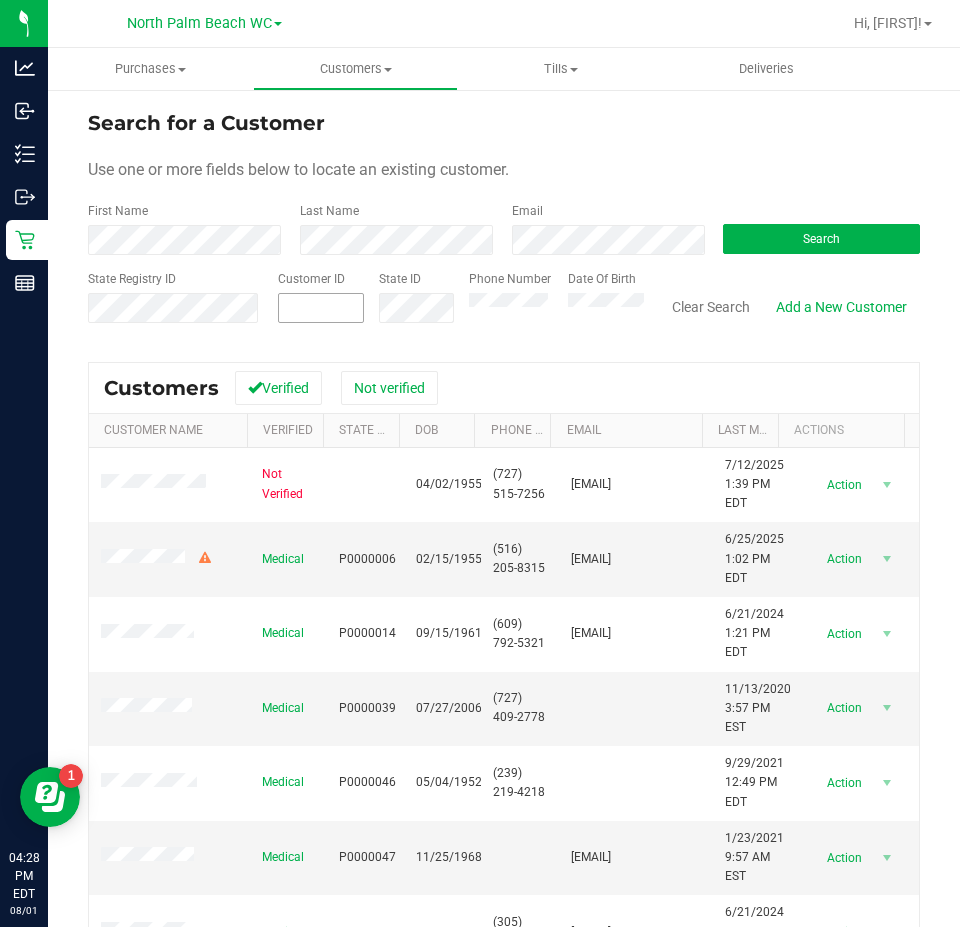 click at bounding box center [321, 308] 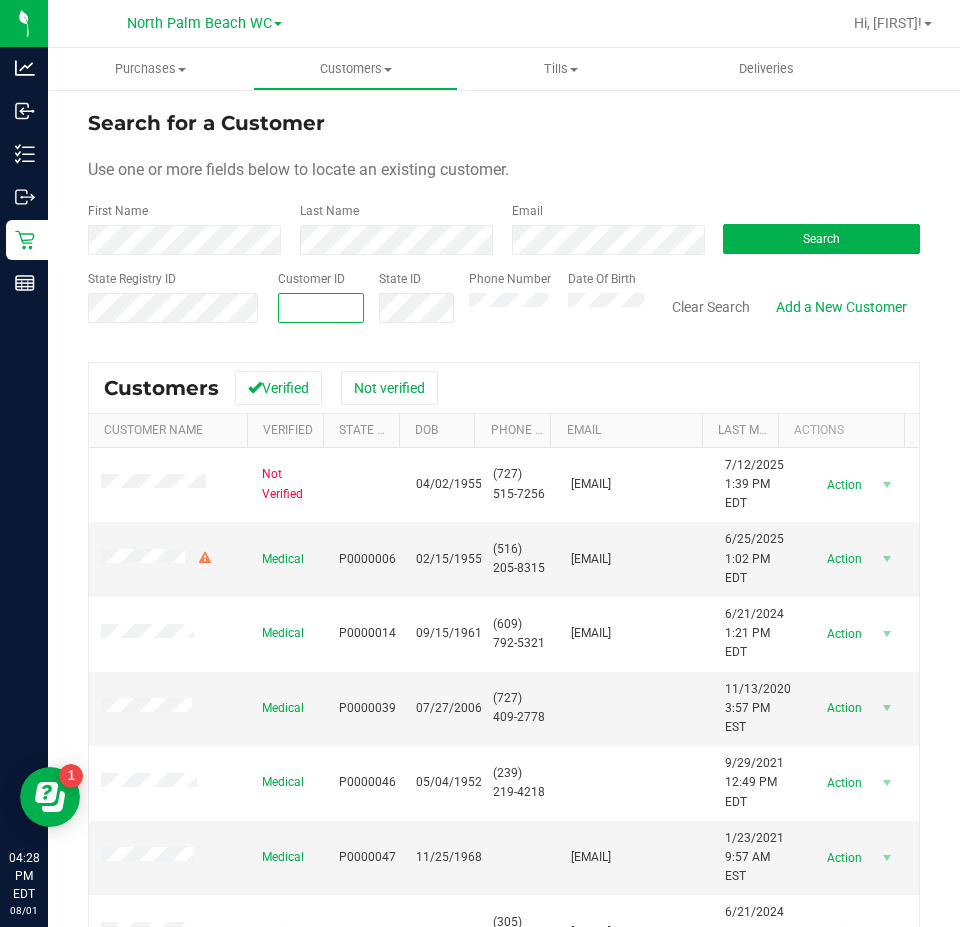 paste on "[NUMBER]" 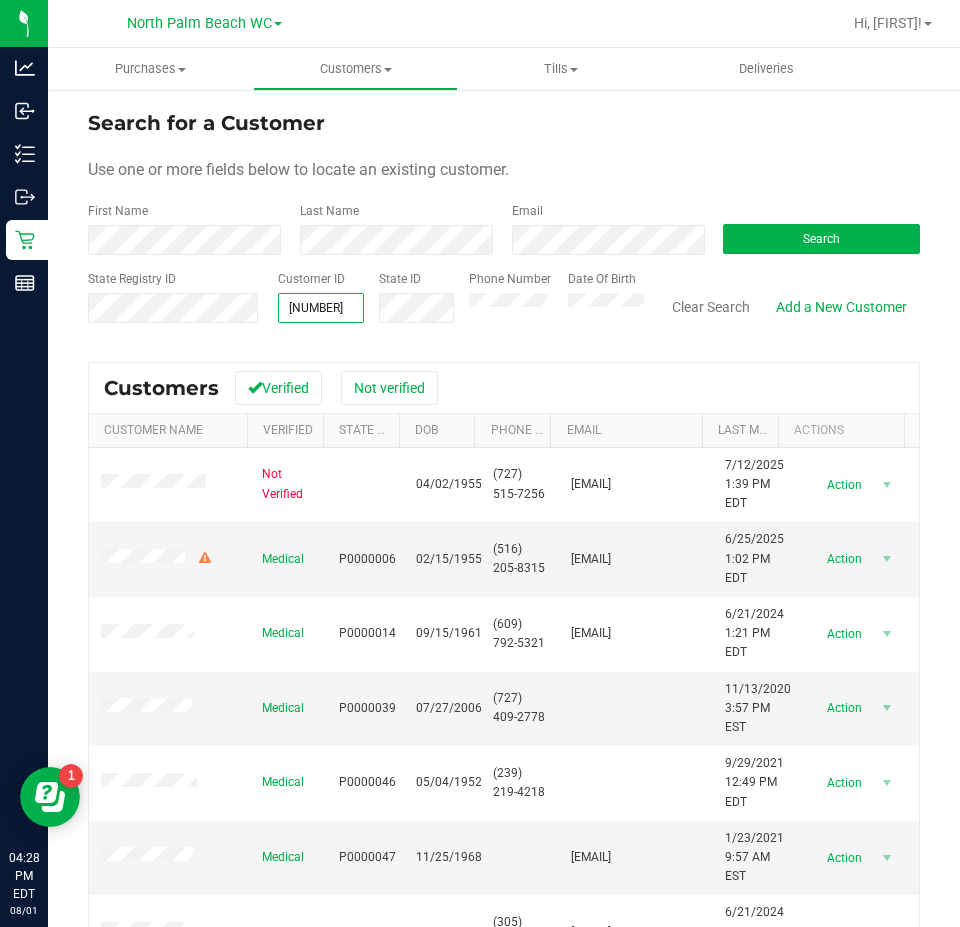 type on "[NUMBER]" 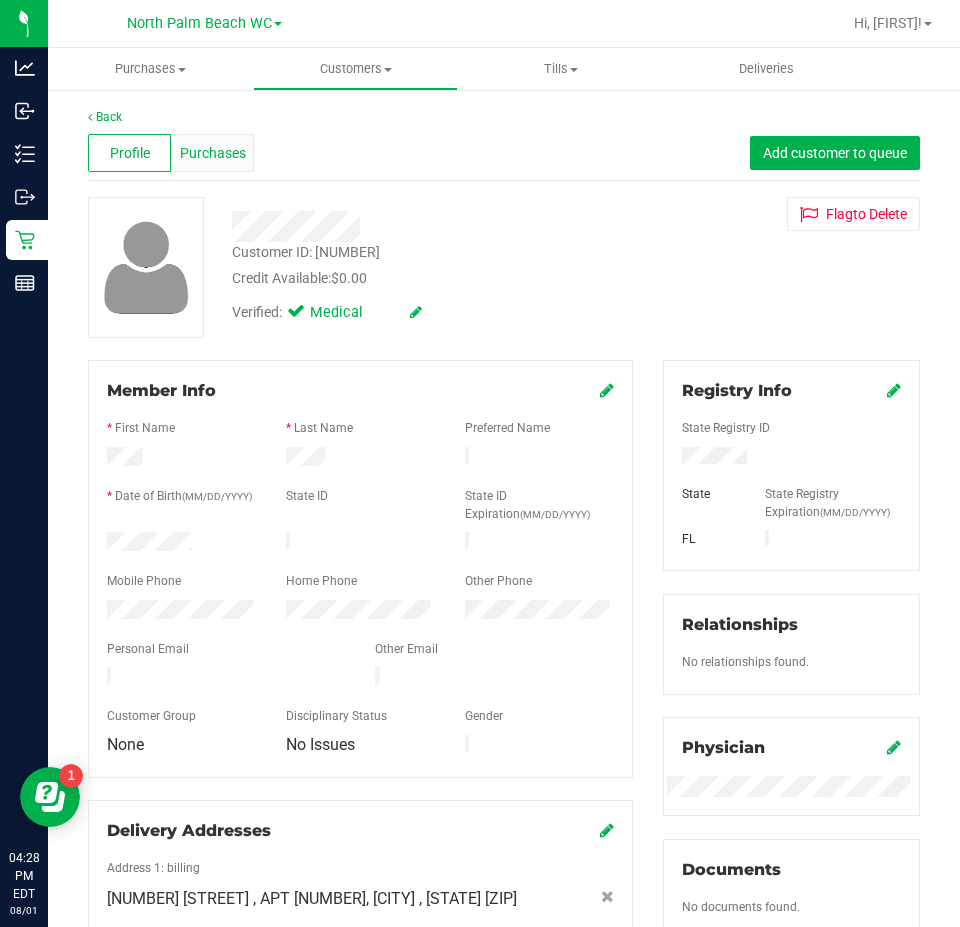 click on "Purchases" at bounding box center [212, 153] 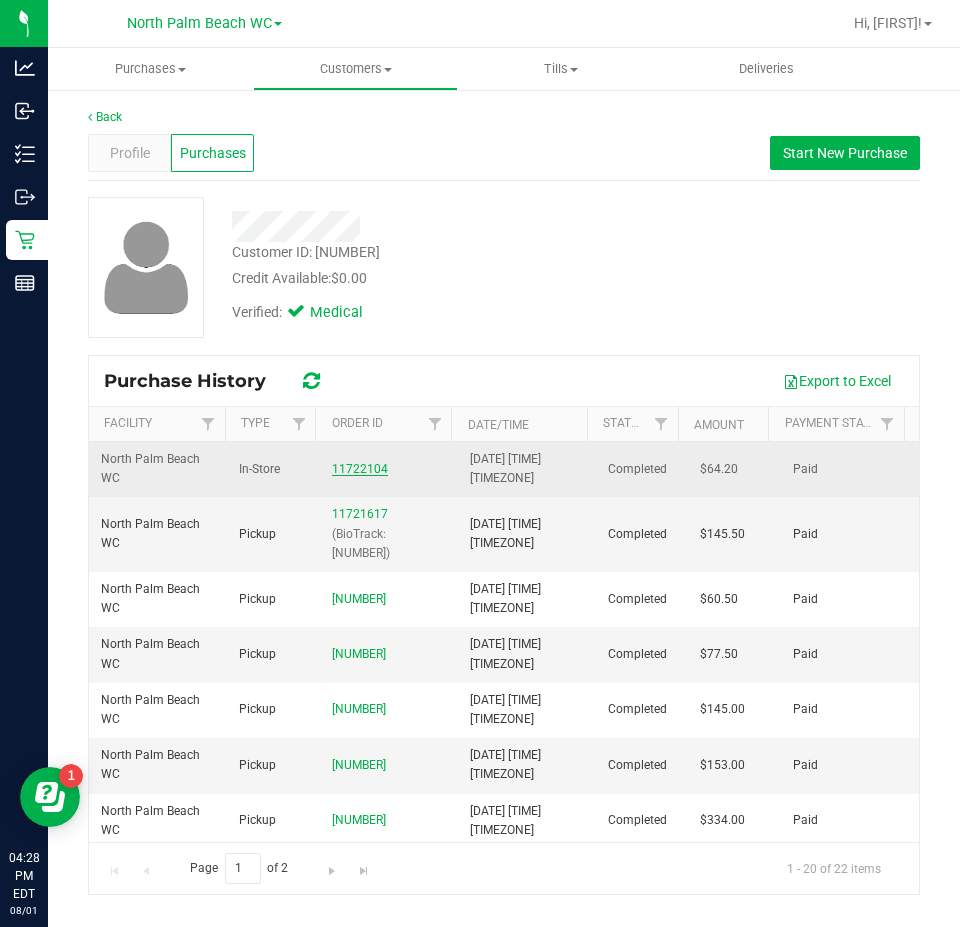 click on "11722104" at bounding box center [360, 469] 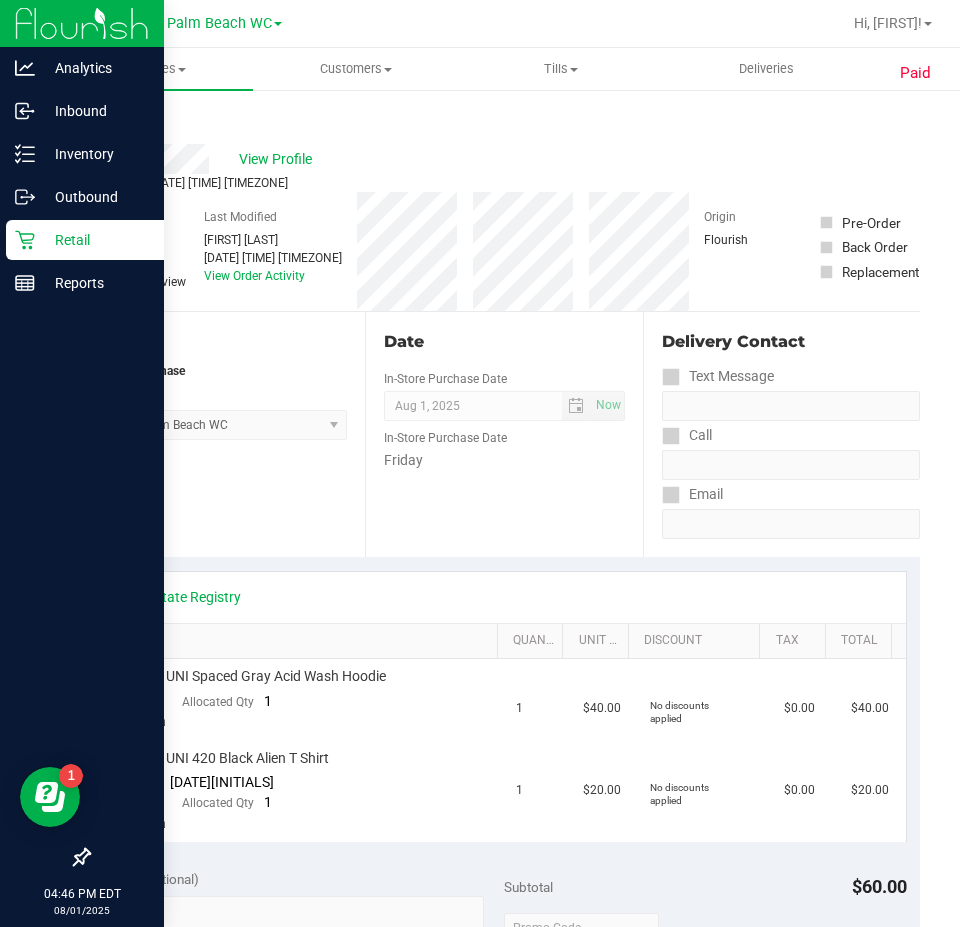 click on "Retail" at bounding box center (95, 240) 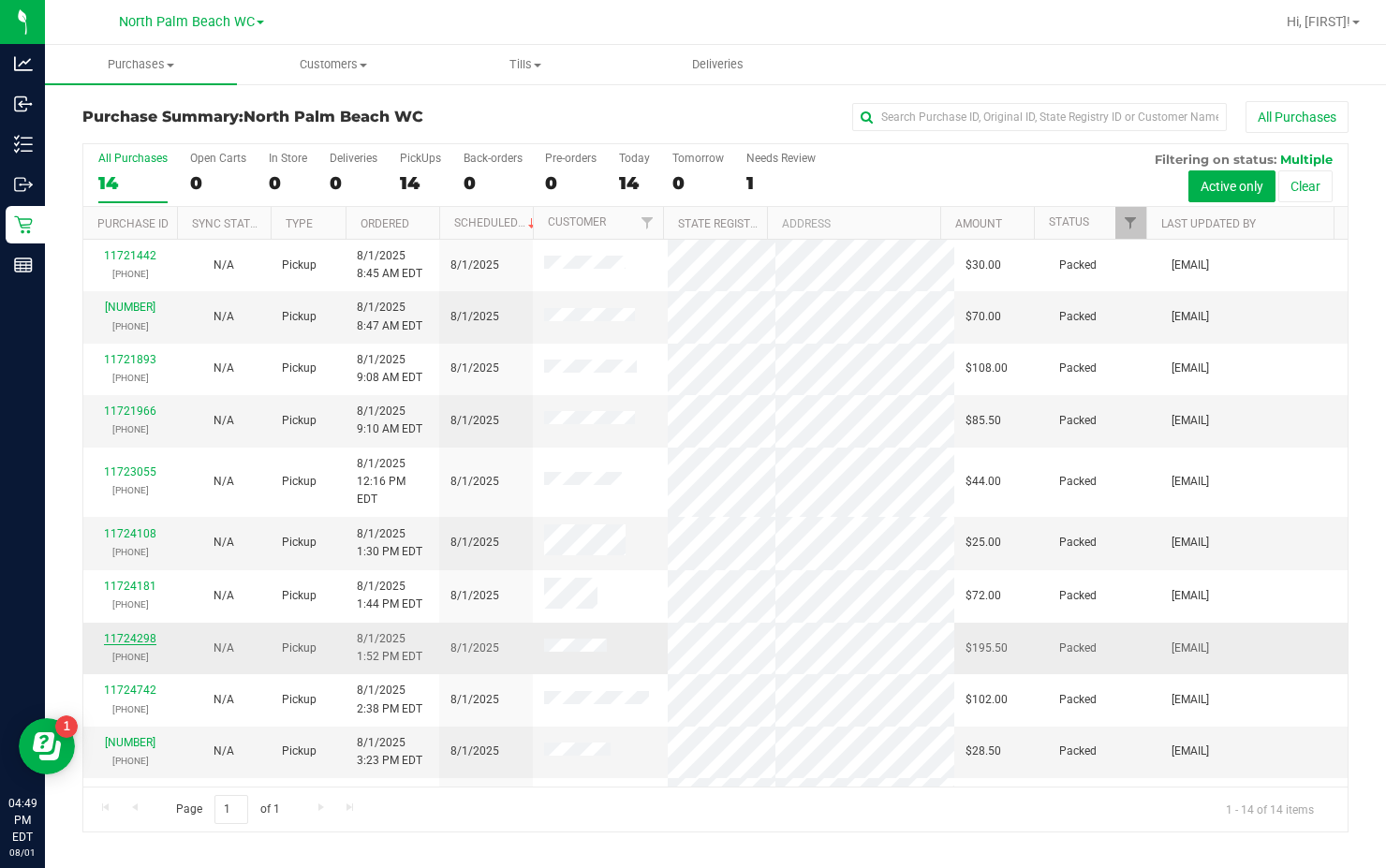 click on "11724298" at bounding box center [130, 639] 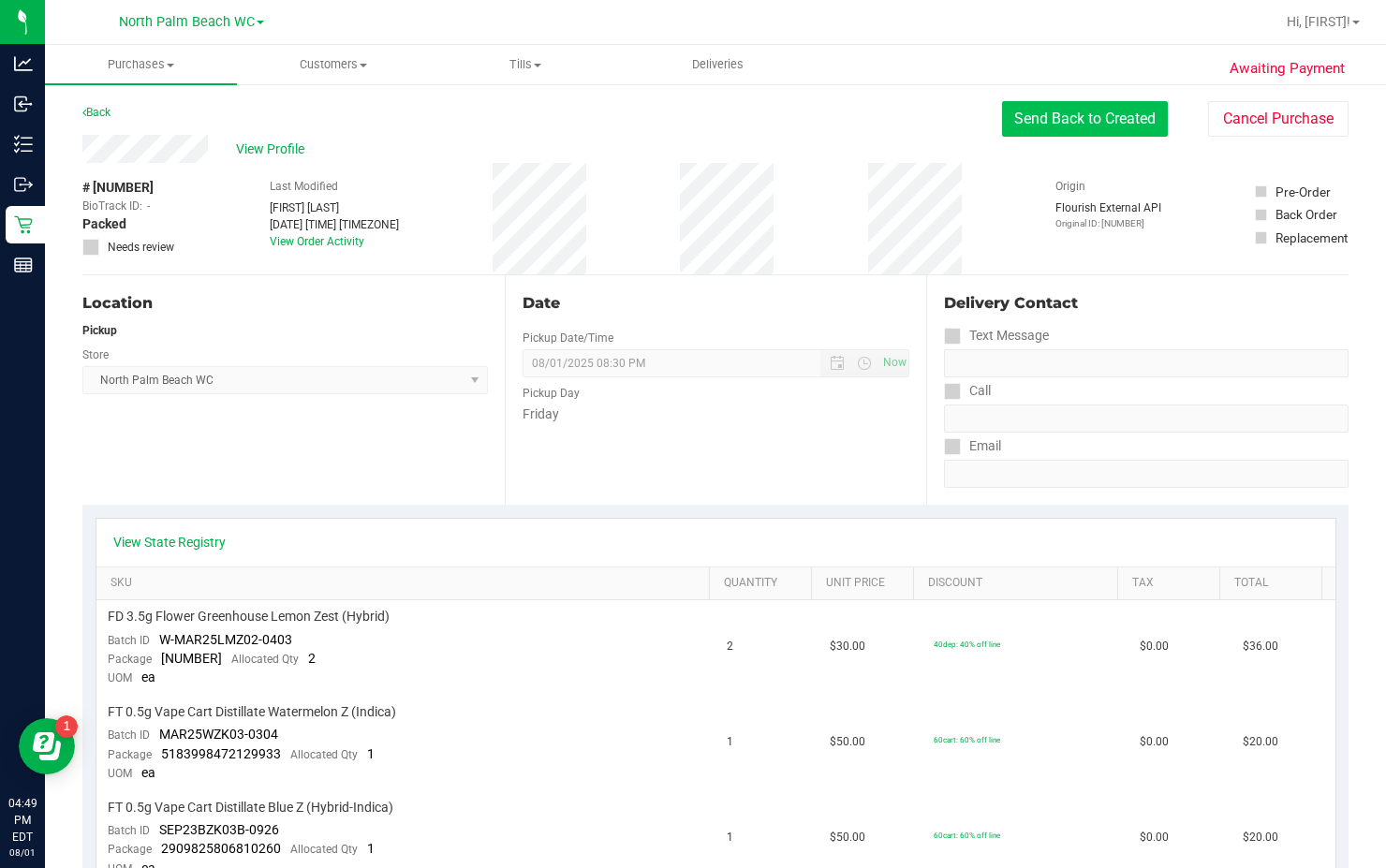 click on "Send Back to Created" at bounding box center [1084, 119] 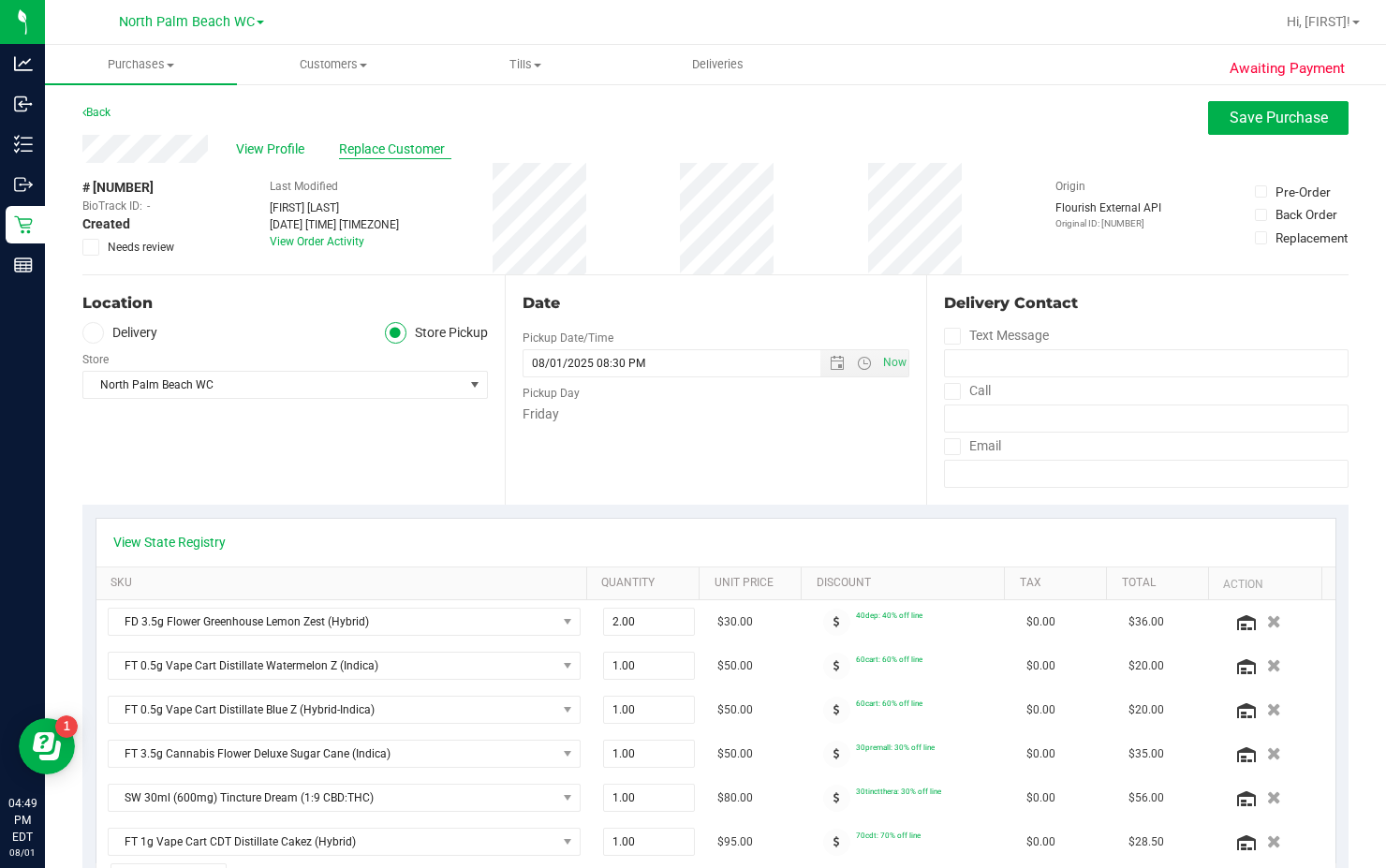 click on "Replace Customer" at bounding box center (395, 149) 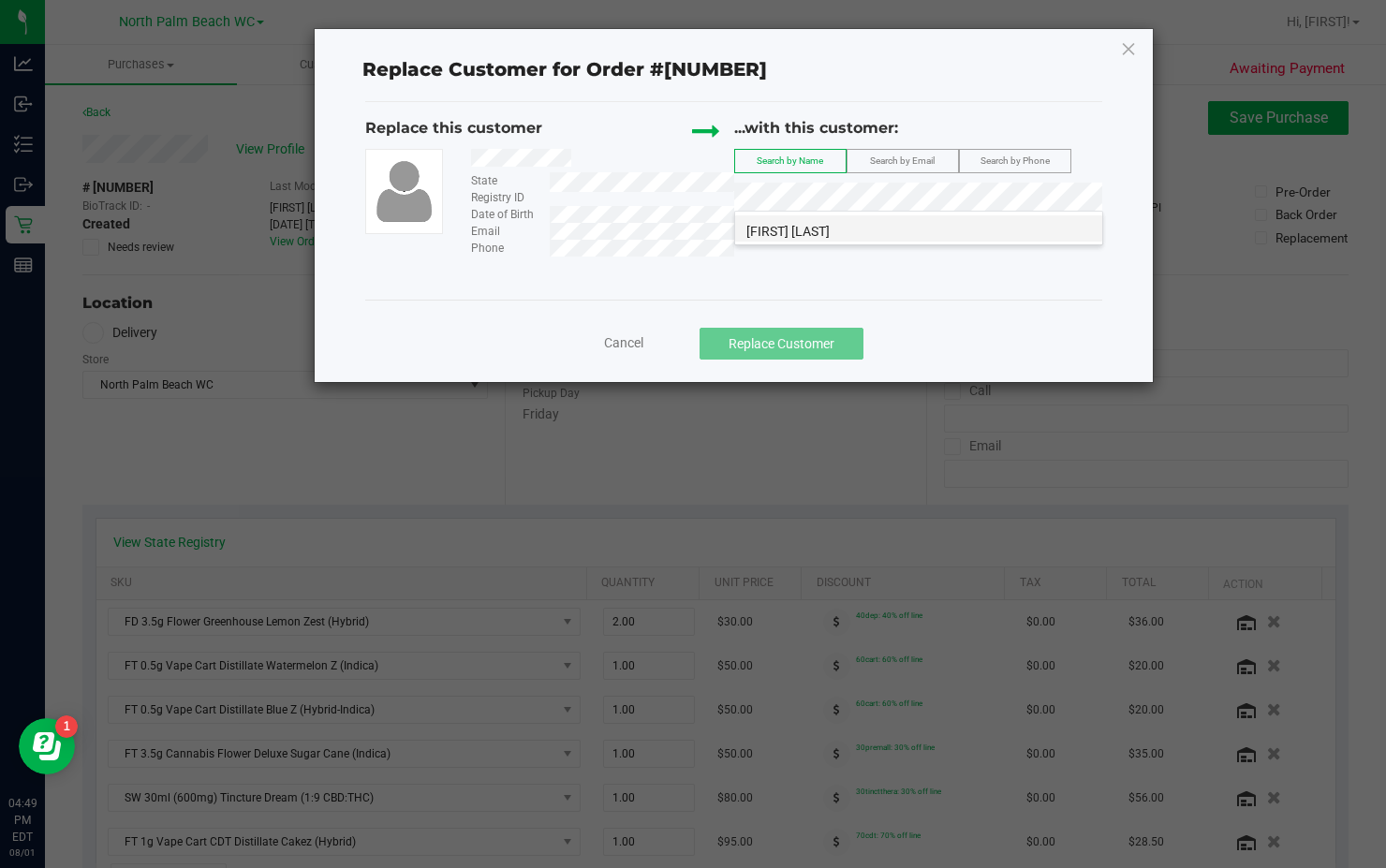 click on "[FIRST] [LAST]" at bounding box center [919, 228] 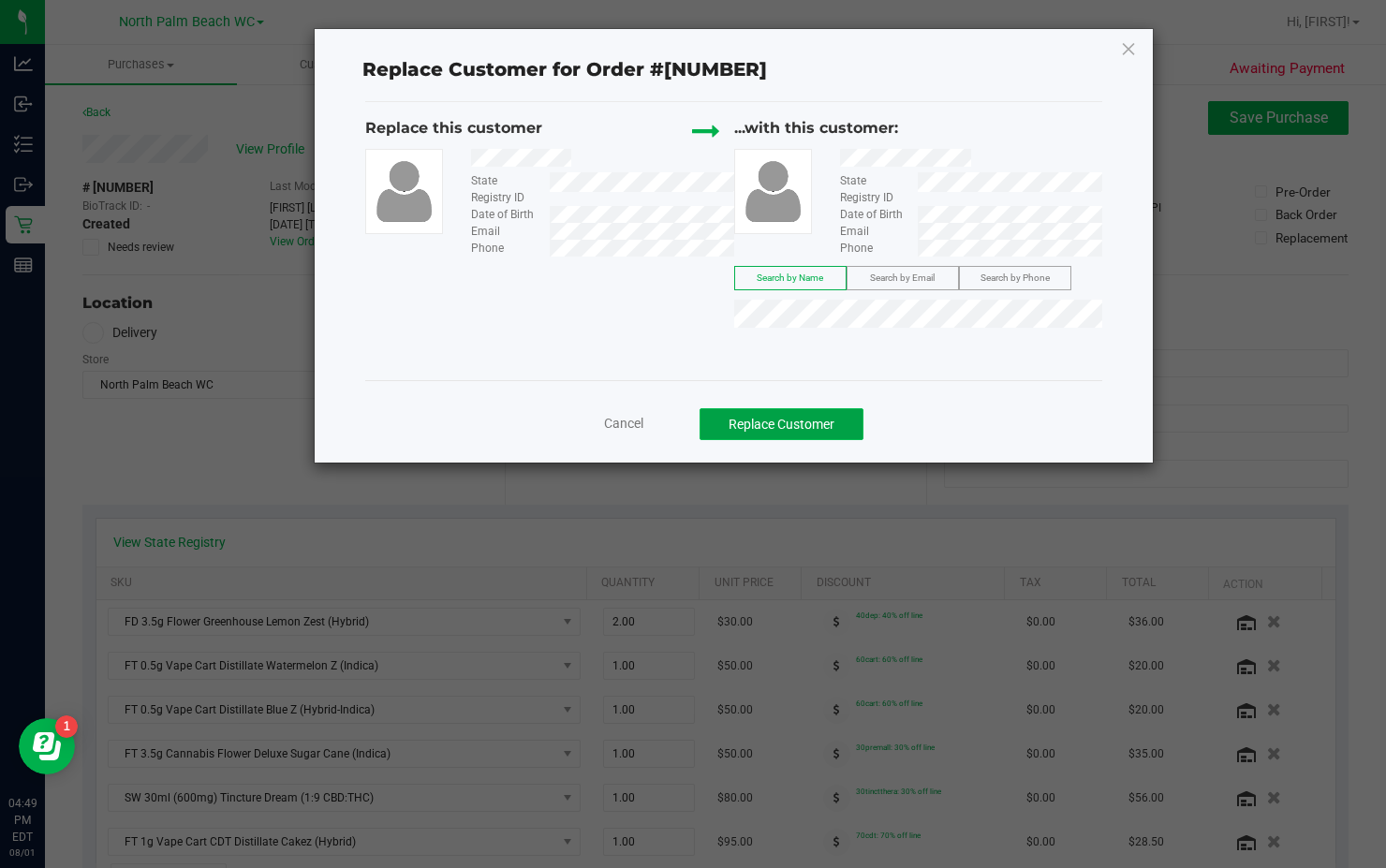 click on "Replace Customer" 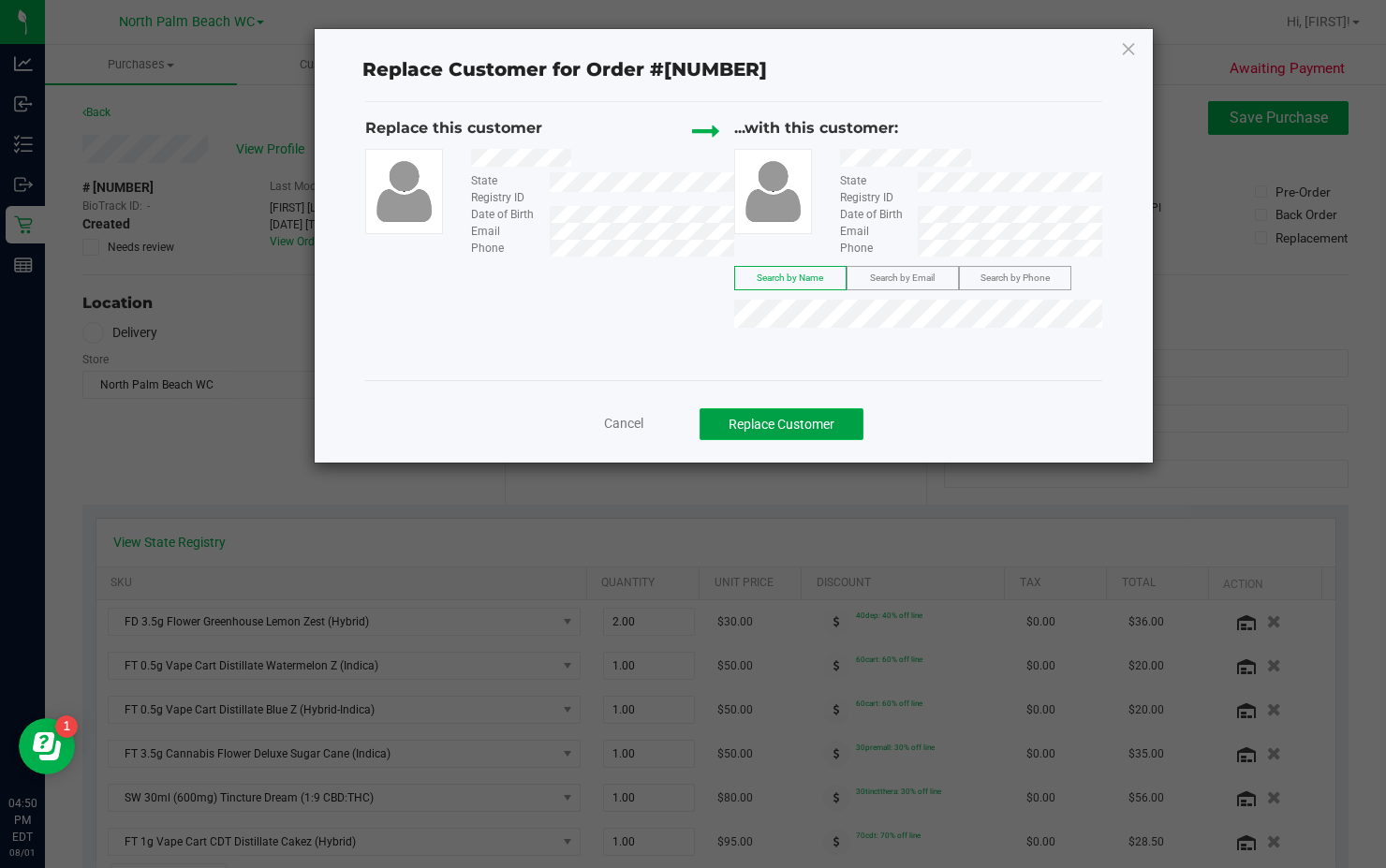 click on "Replace Customer" 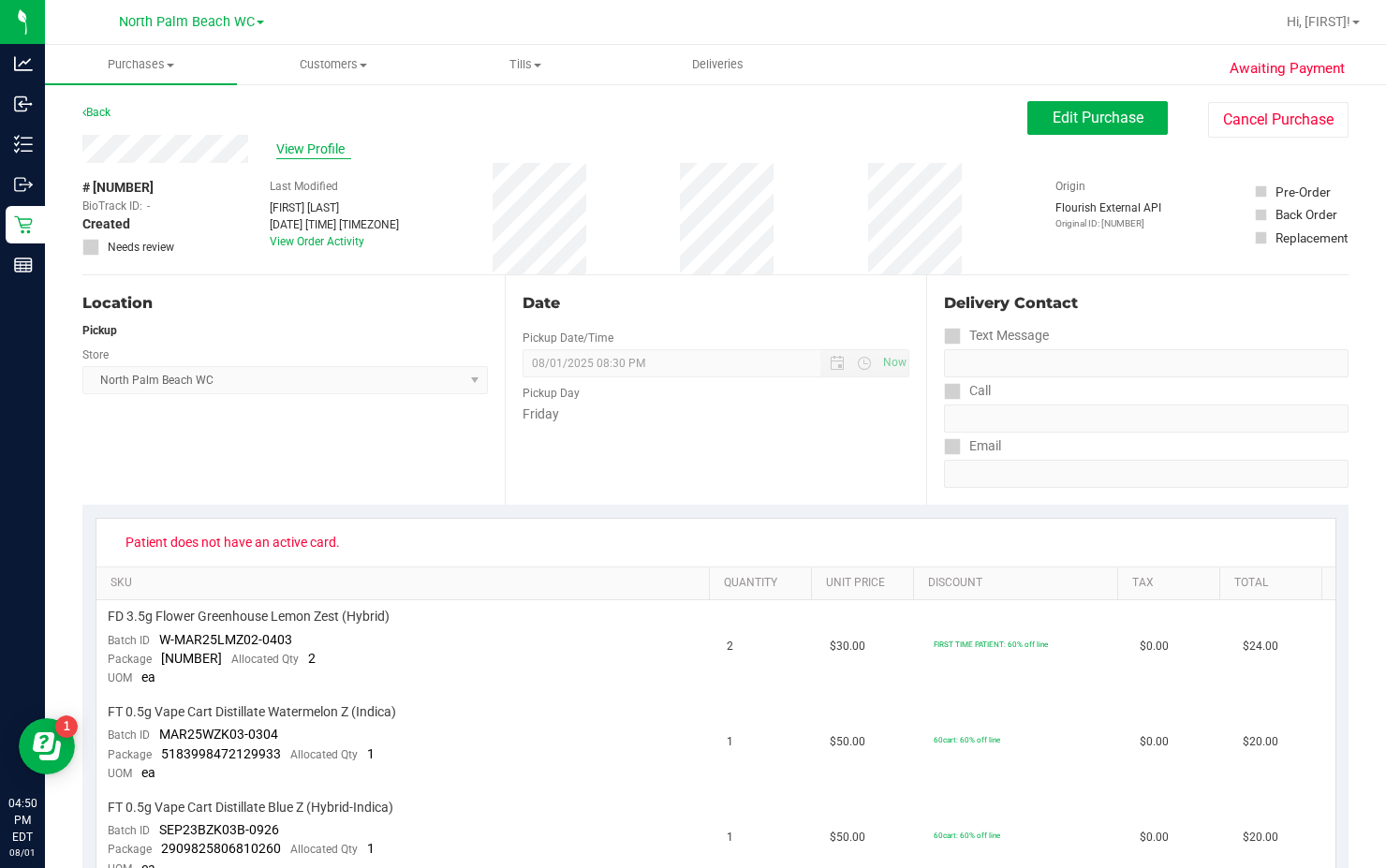 click on "View Profile" at bounding box center [314, 149] 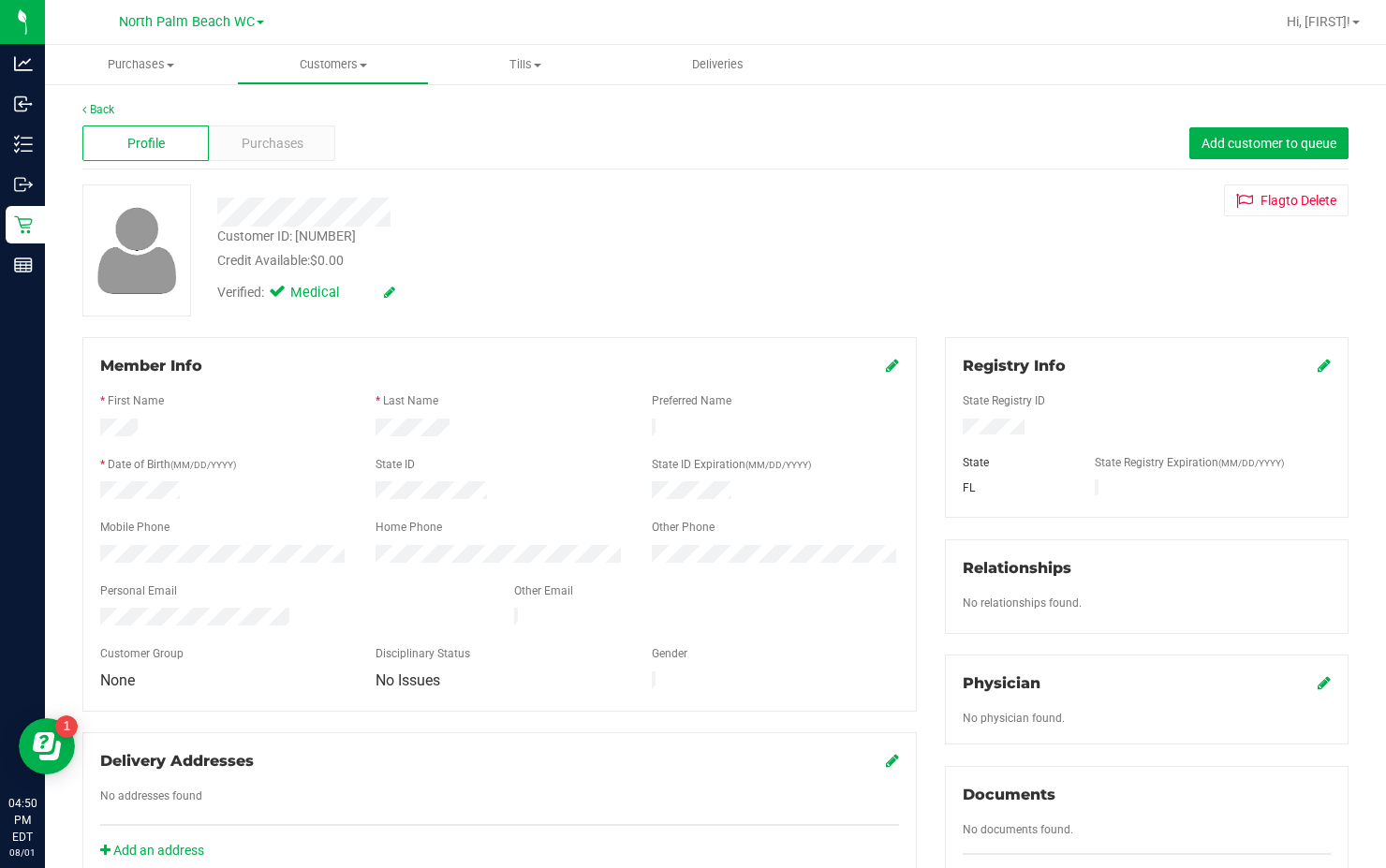 click at bounding box center (1324, 365) 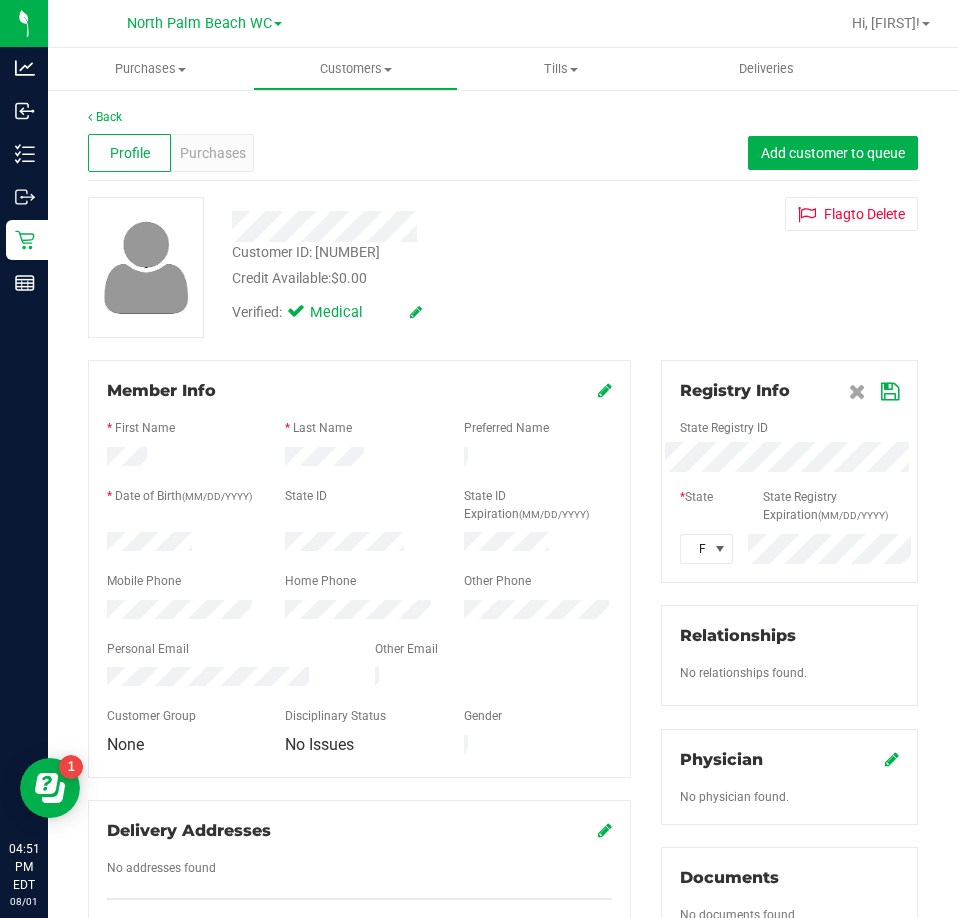 click on "Member Info" at bounding box center [359, 391] 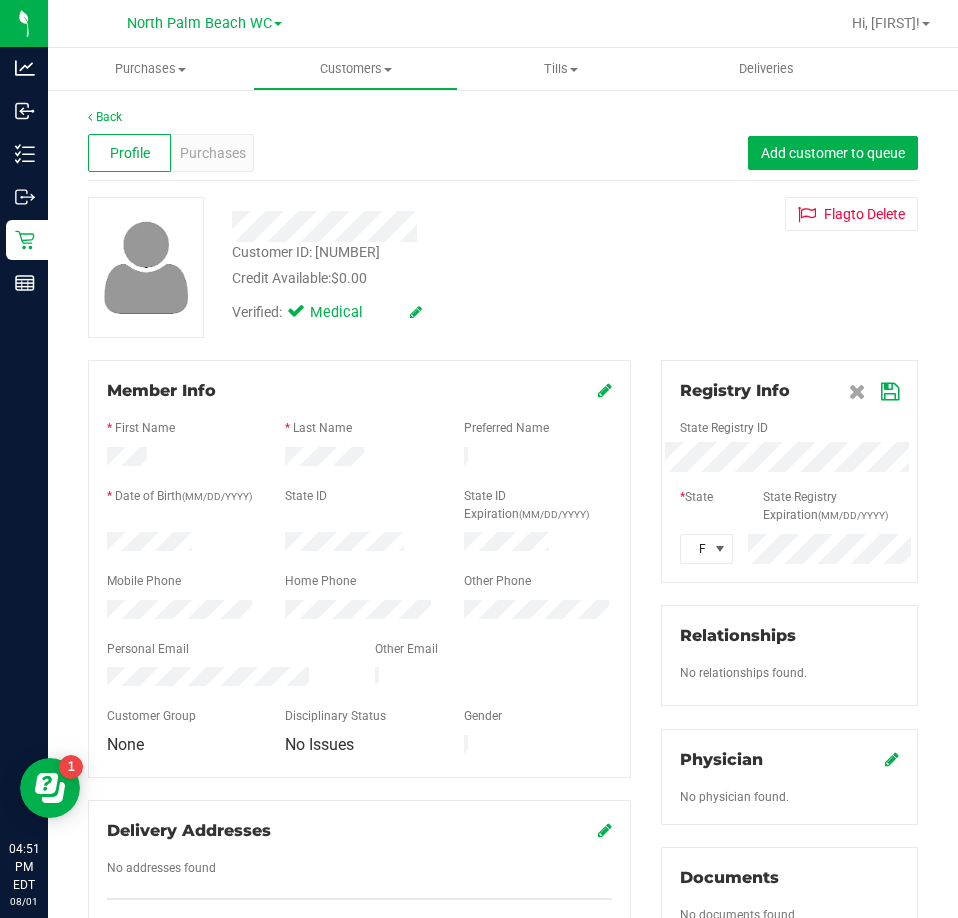 click at bounding box center [605, 390] 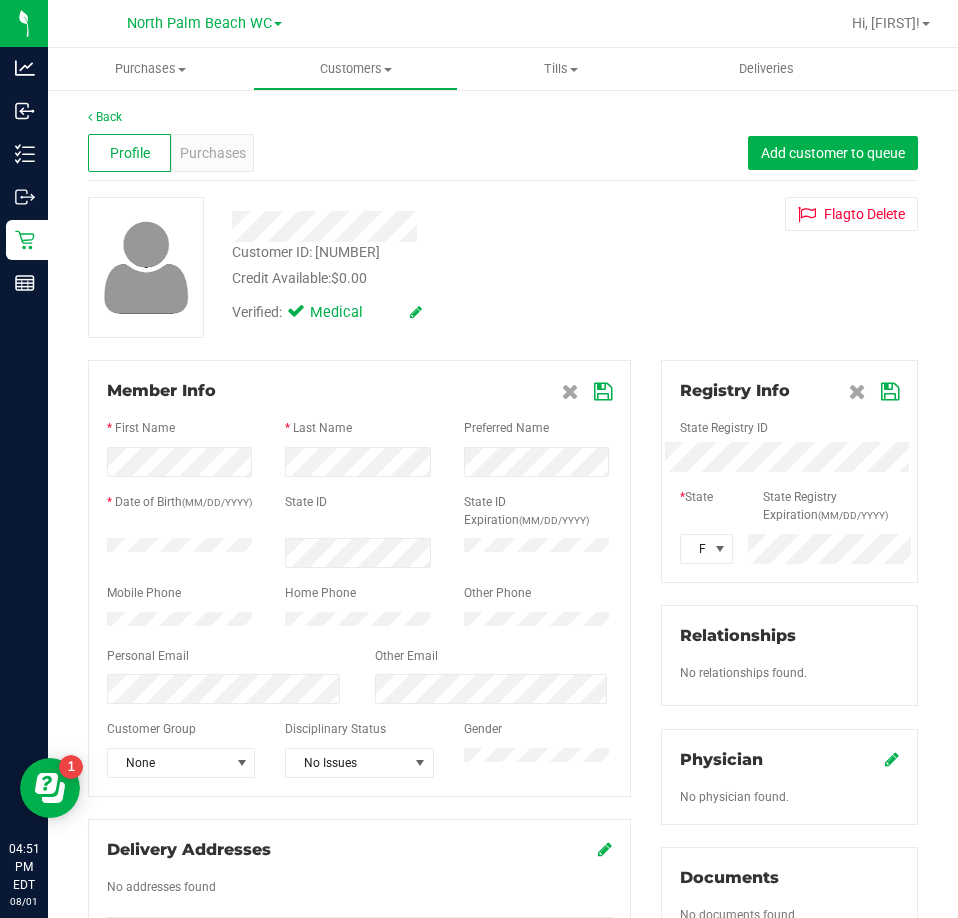 click at bounding box center [789, 480] 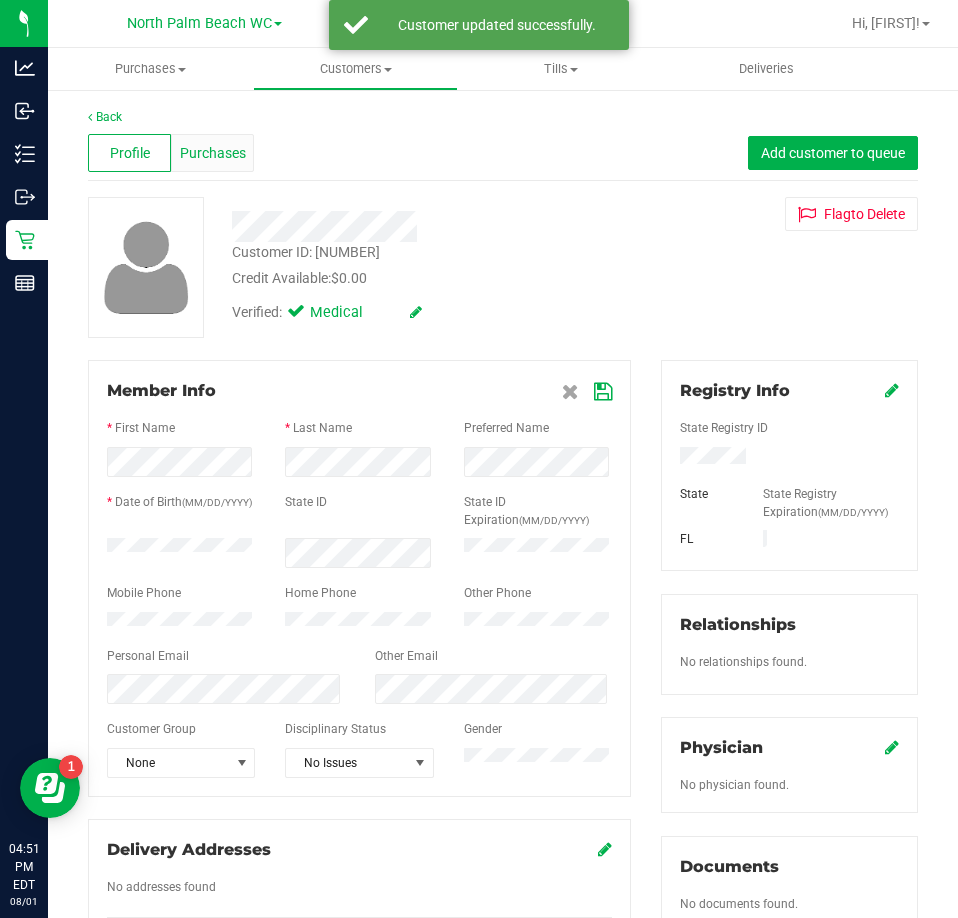 click on "Purchases" at bounding box center (213, 153) 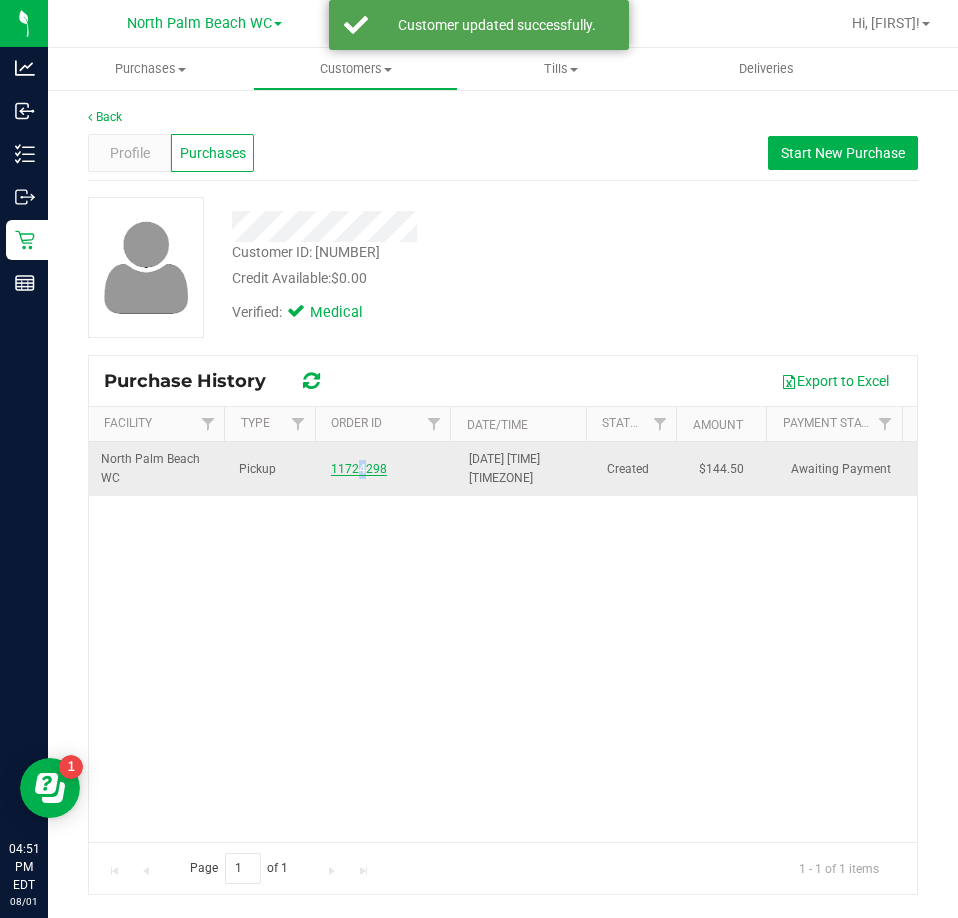click on "11724298" at bounding box center (388, 469) 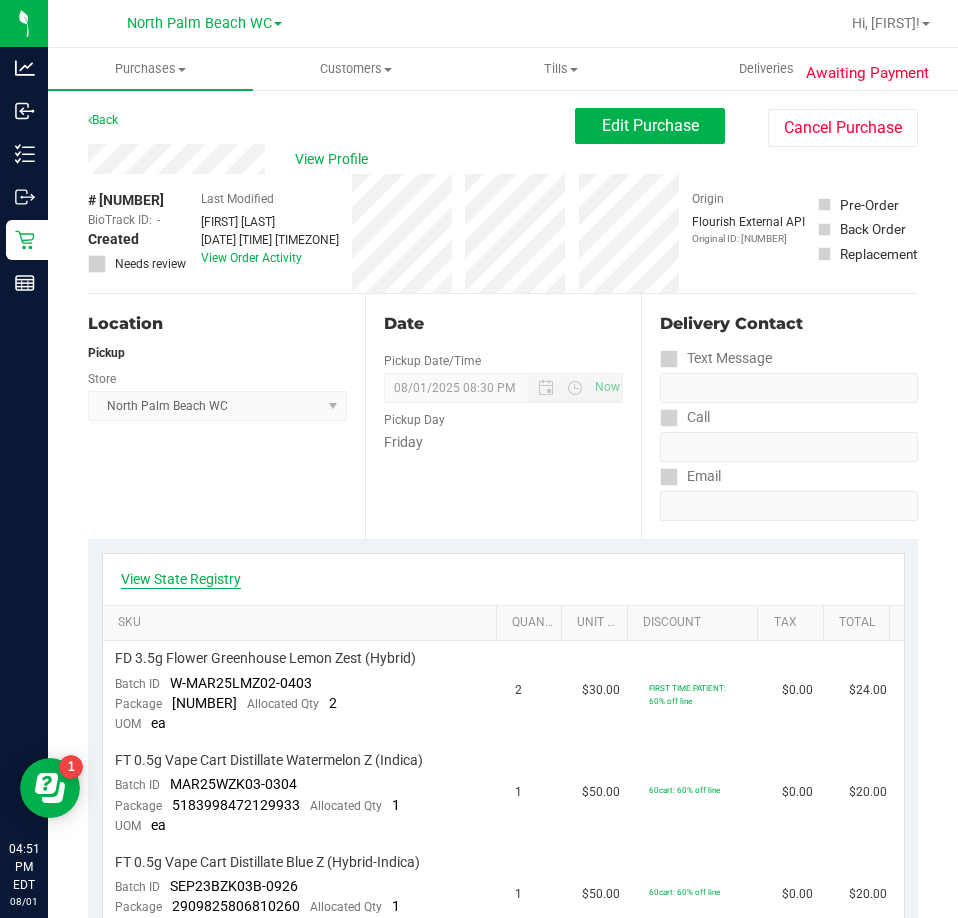 click on "View State Registry" at bounding box center (181, 579) 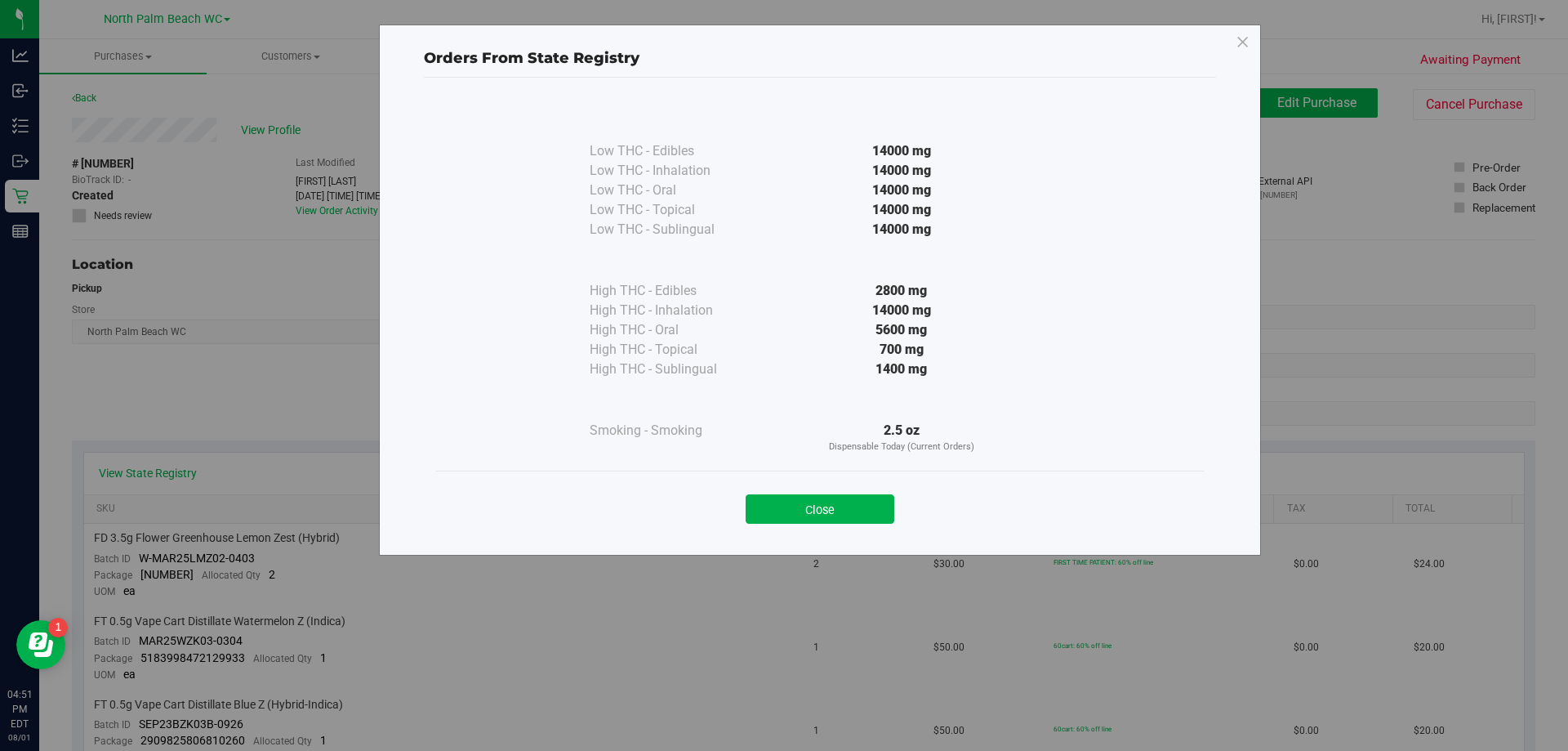 click on "Close" at bounding box center [820, 503] 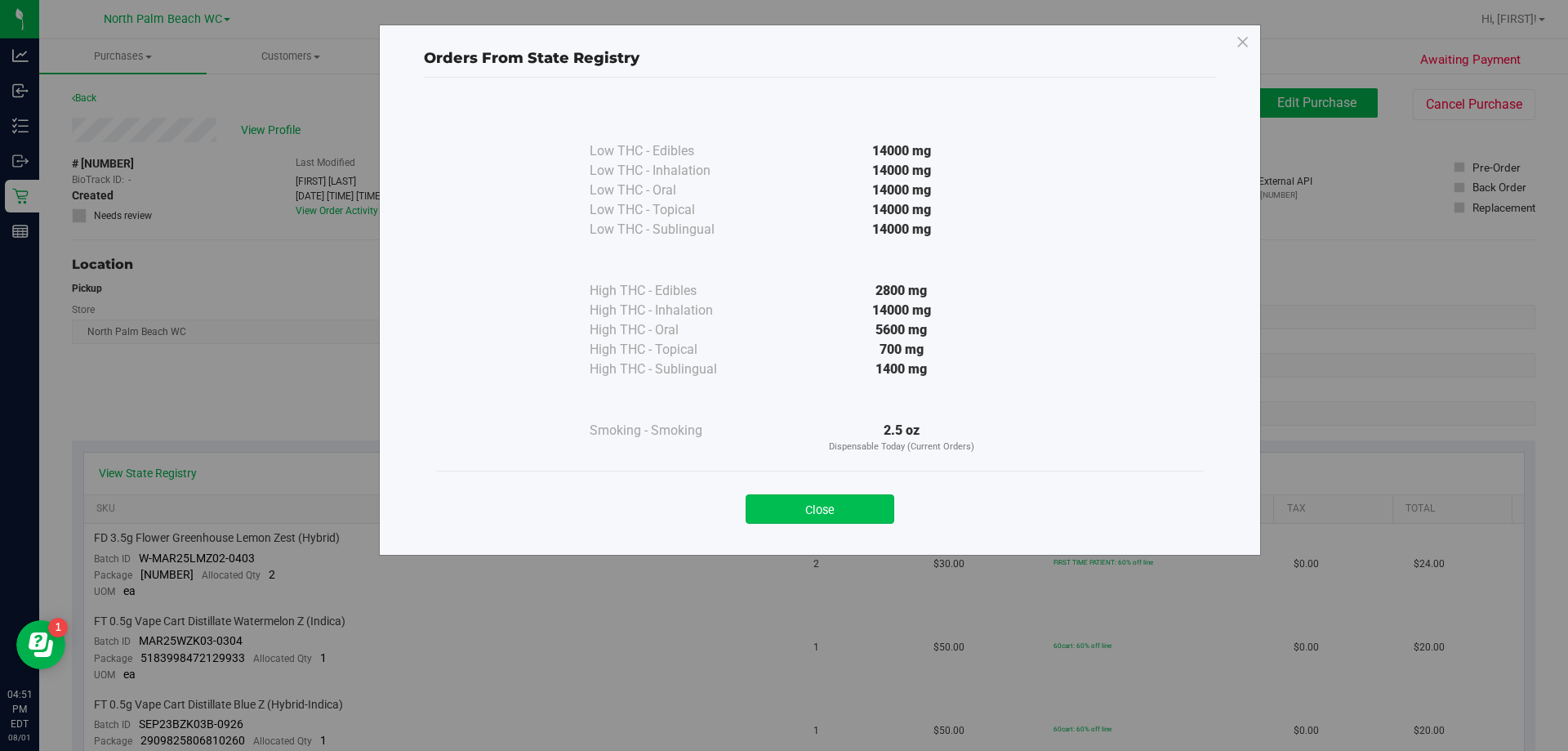 click on "Close" at bounding box center (820, 509) 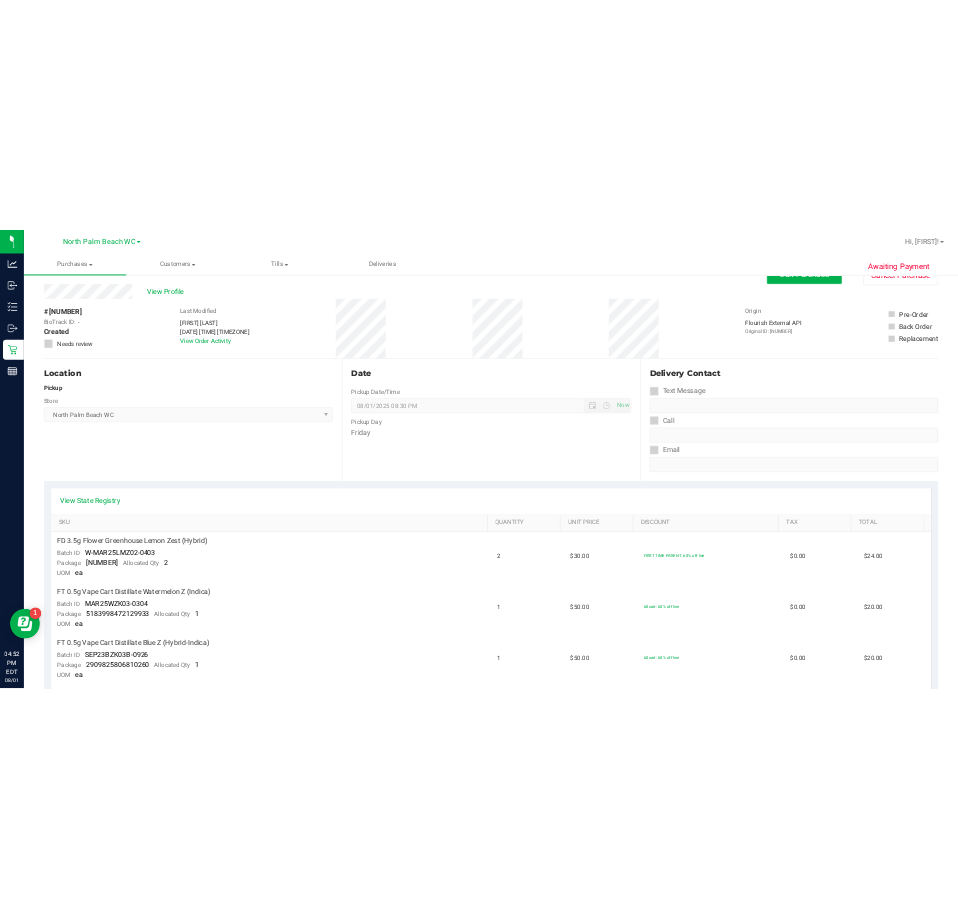 scroll, scrollTop: 0, scrollLeft: 0, axis: both 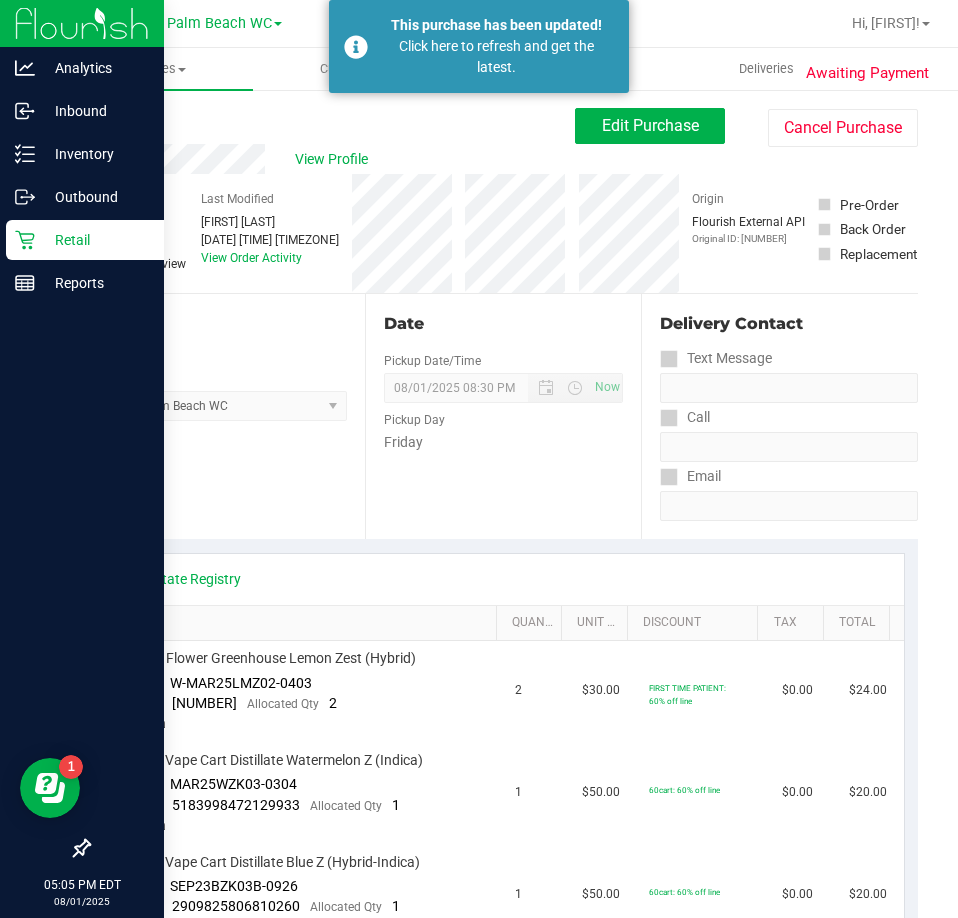 drag, startPoint x: 67, startPoint y: 238, endPoint x: 140, endPoint y: 254, distance: 74.73286 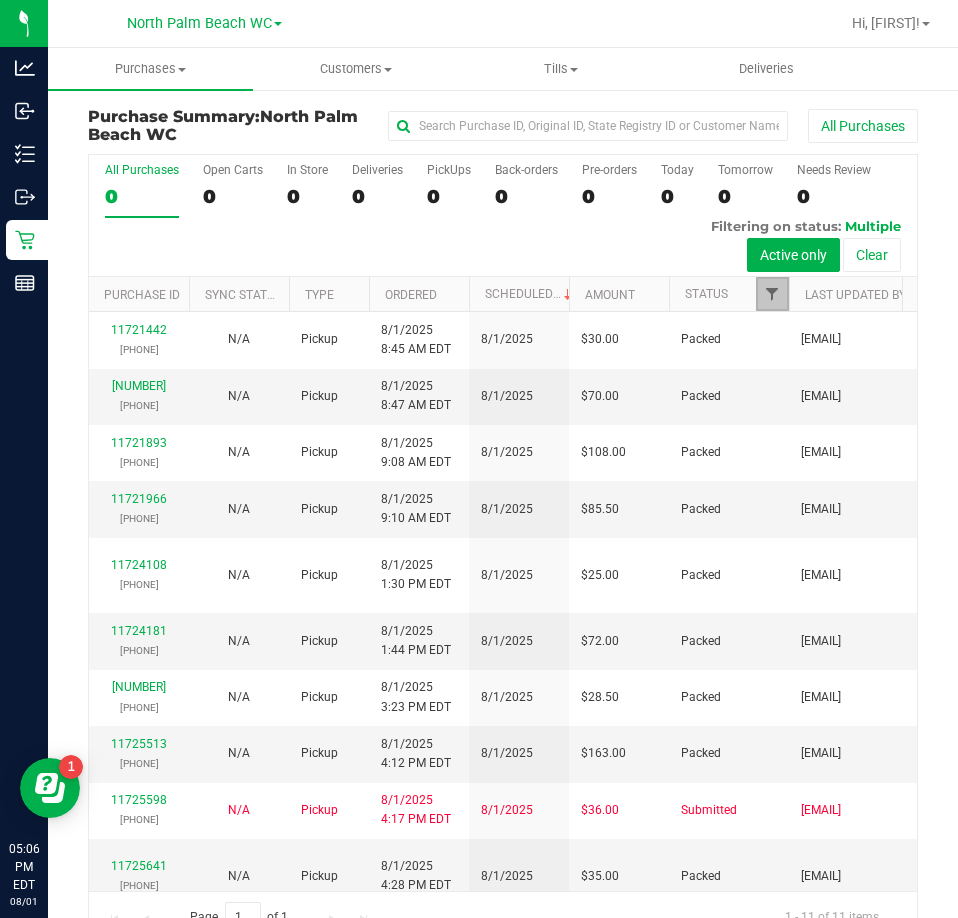 click at bounding box center (772, 294) 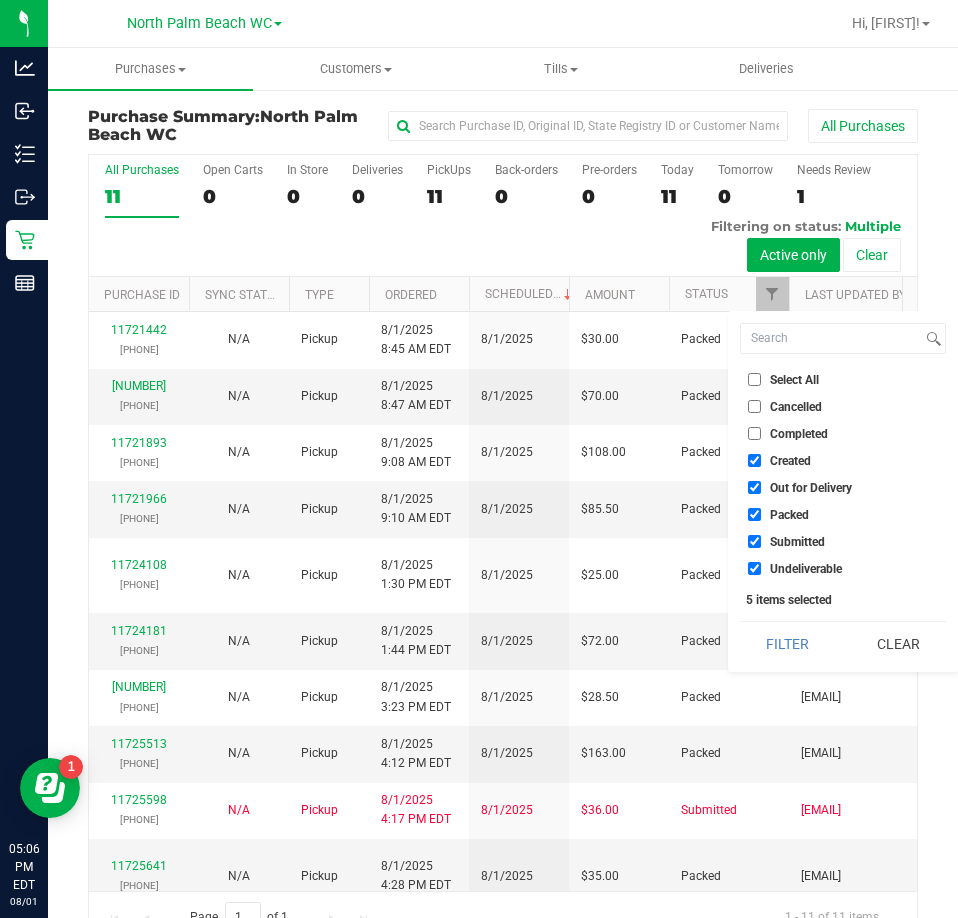 click on "Created" at bounding box center (790, 461) 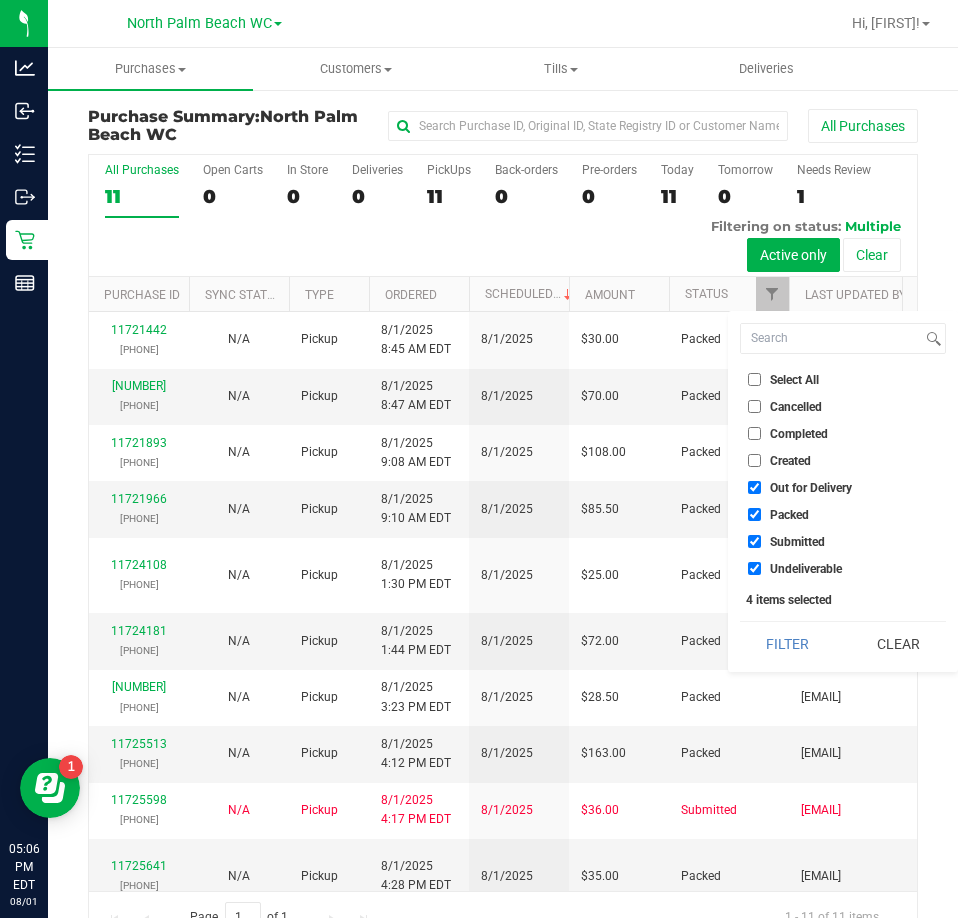 click on "Out for Delivery" at bounding box center [811, 488] 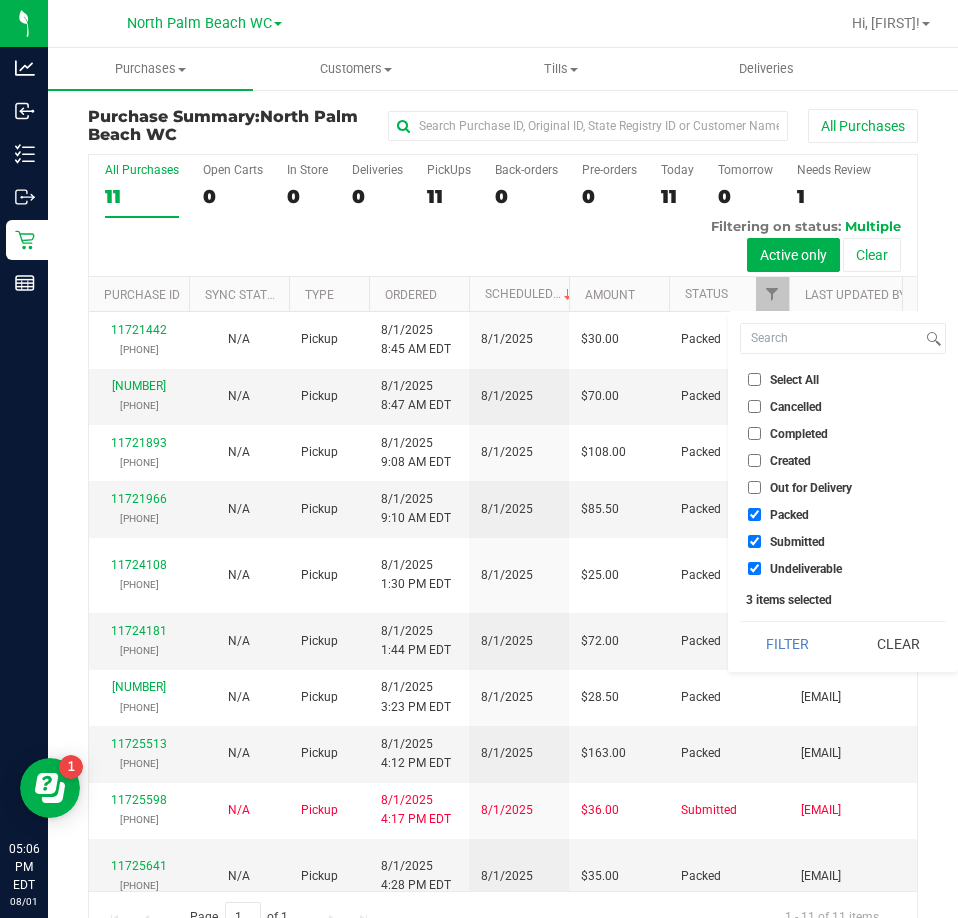 click on "Packed" at bounding box center [789, 515] 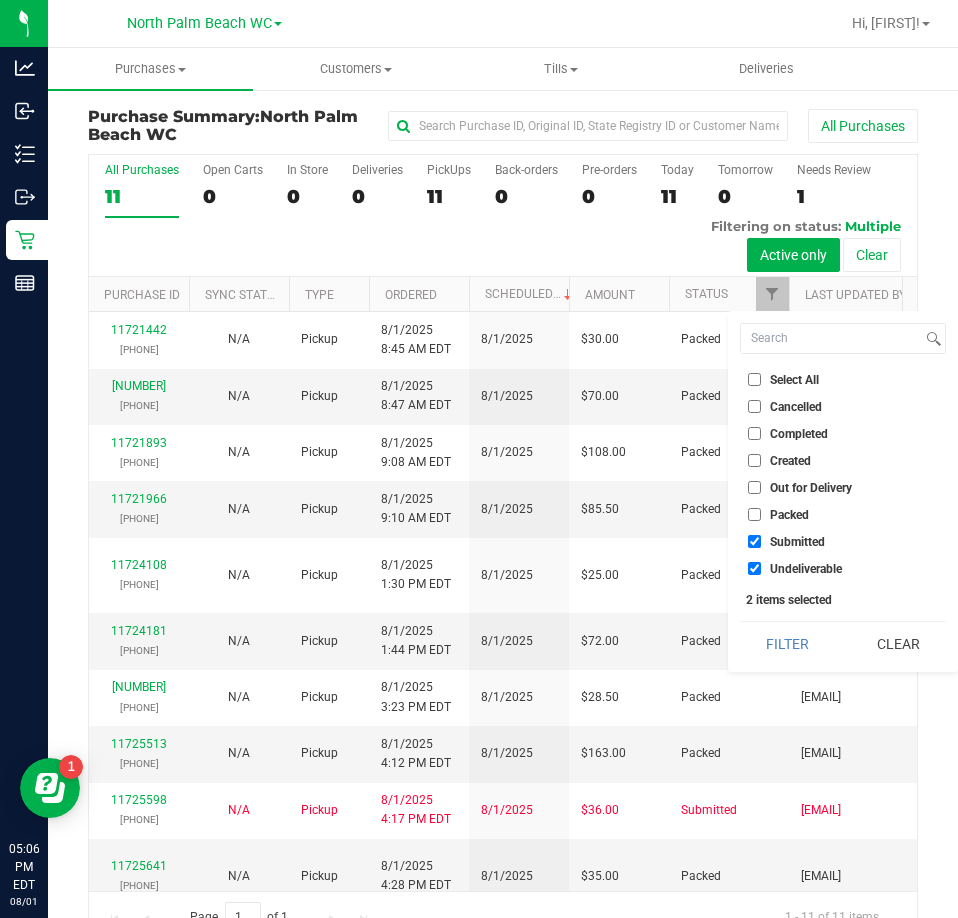 click on "Undeliverable" at bounding box center [843, 568] 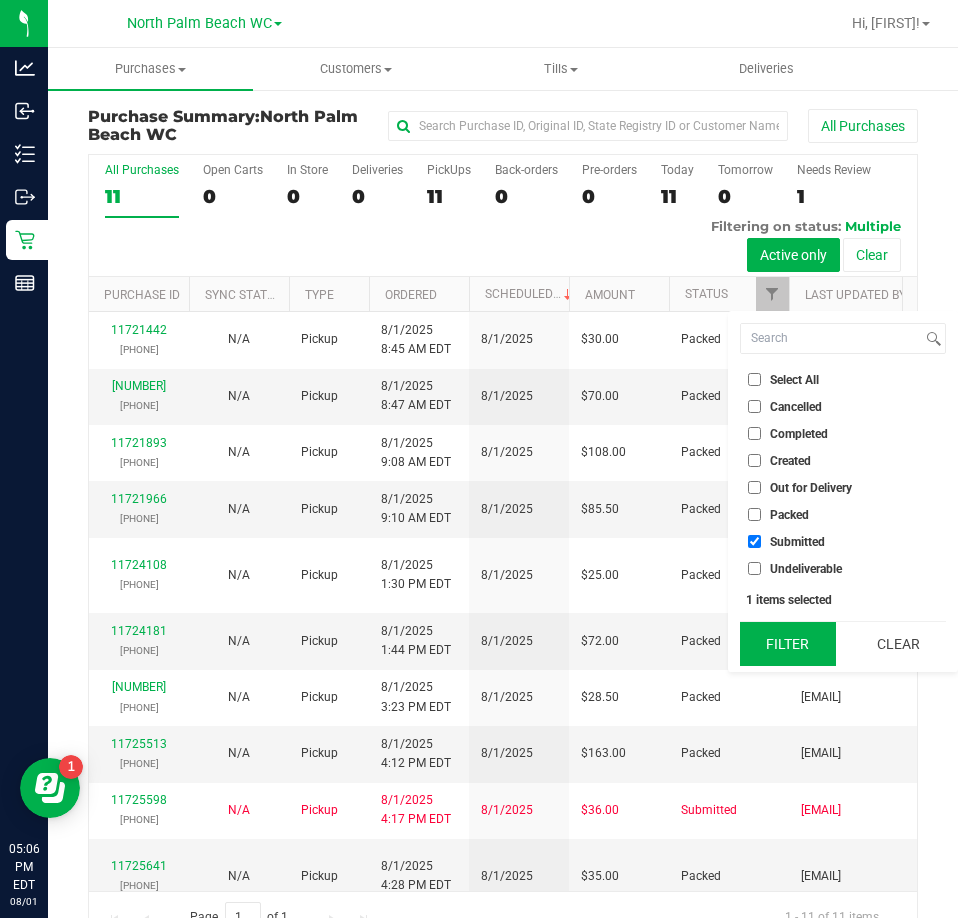 click on "Filter" at bounding box center [788, 644] 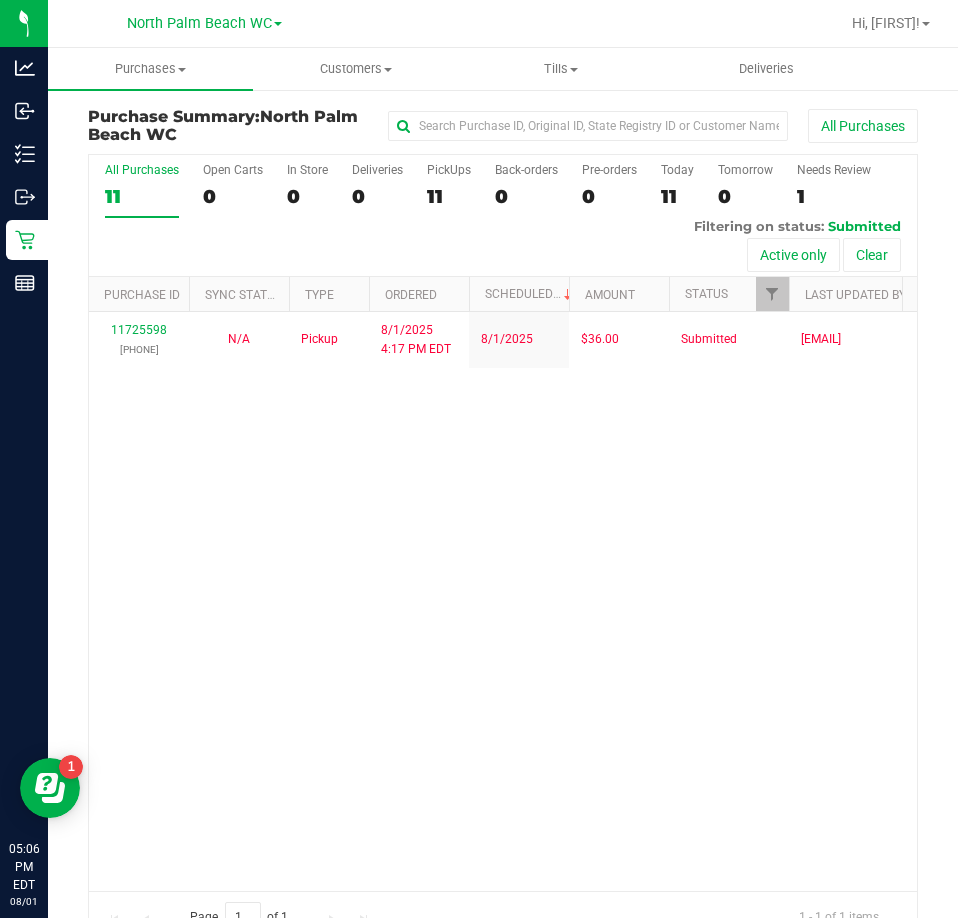 click on "[NUMBER]
[PHONE]
N/A
Pickup [DATE] [TIME] [DATE]
[PRICE]
Submitted [EMAIL]" at bounding box center (503, 601) 